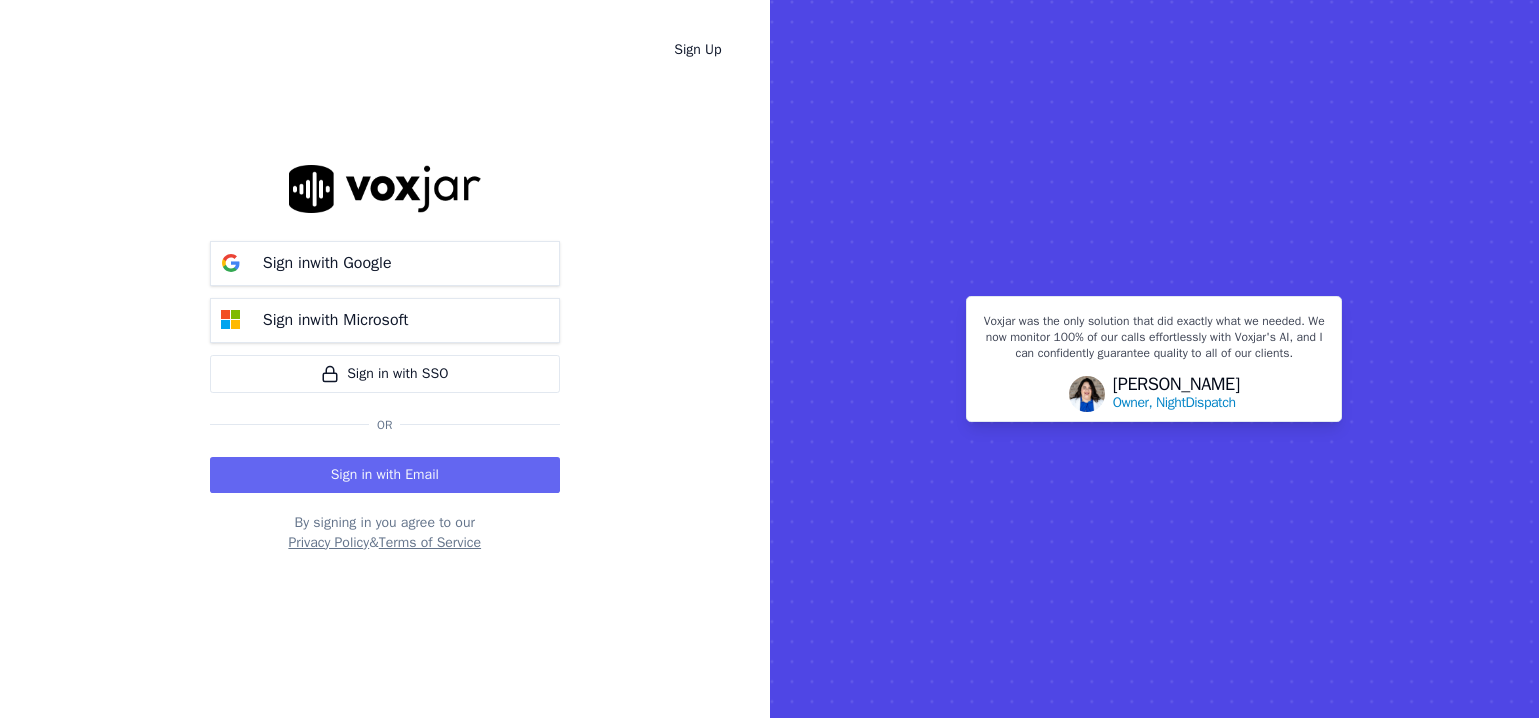 scroll, scrollTop: 0, scrollLeft: 0, axis: both 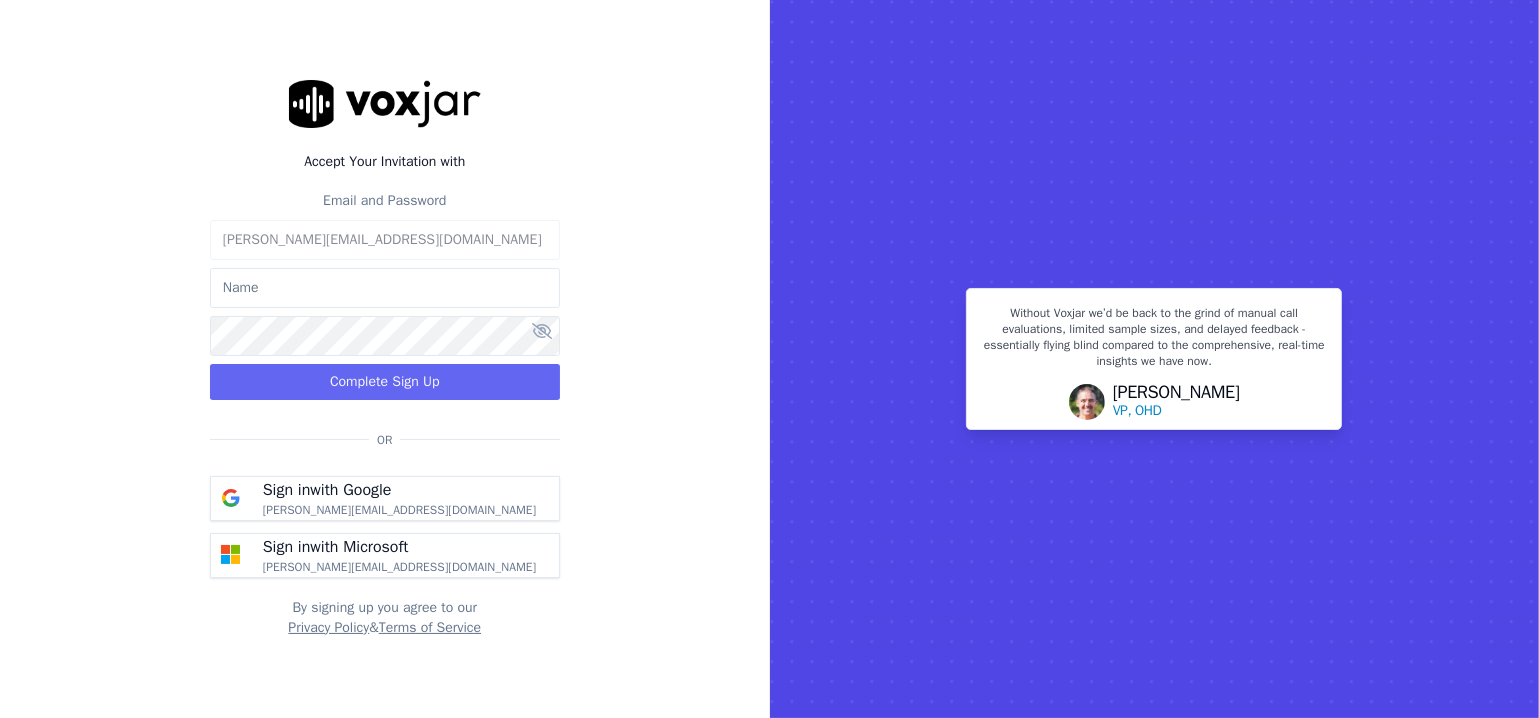 click 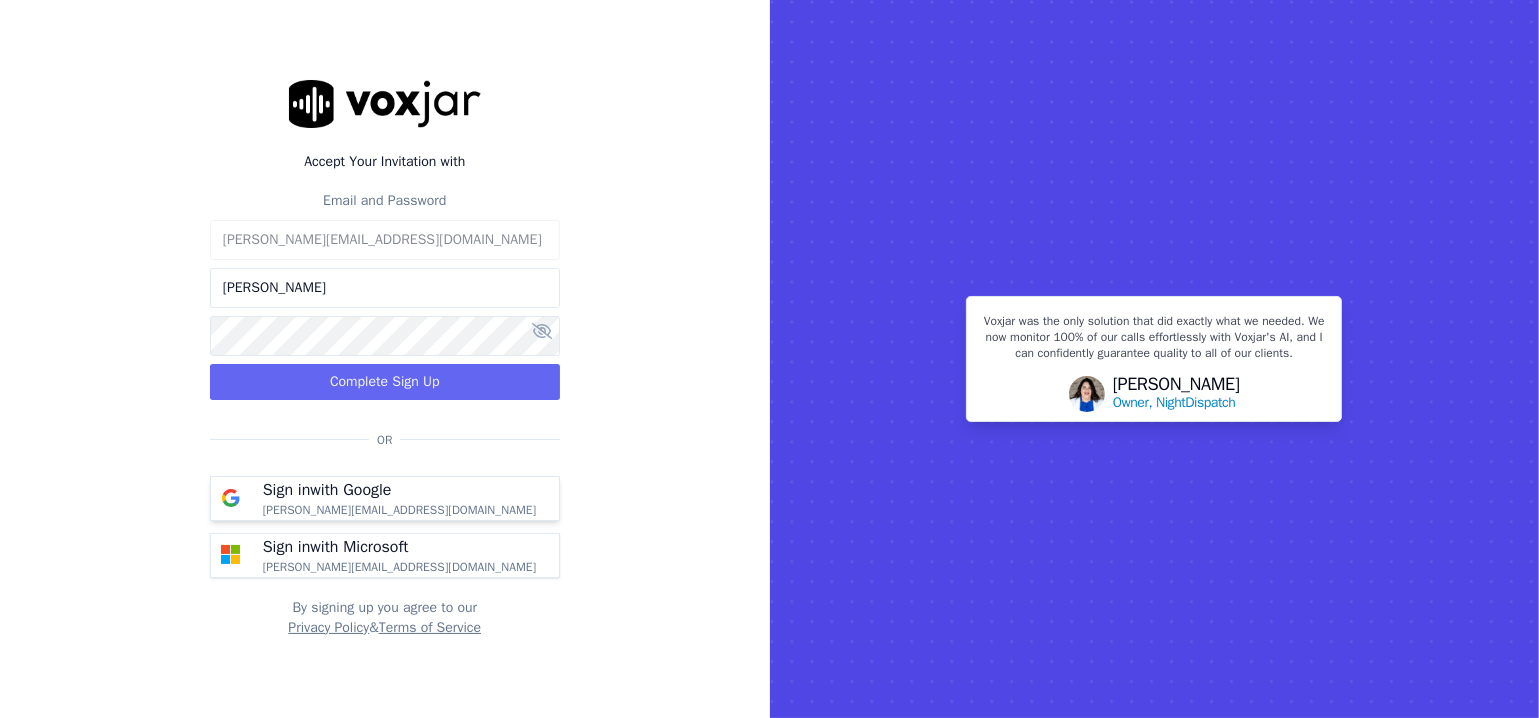 type on "Dave Wijgers" 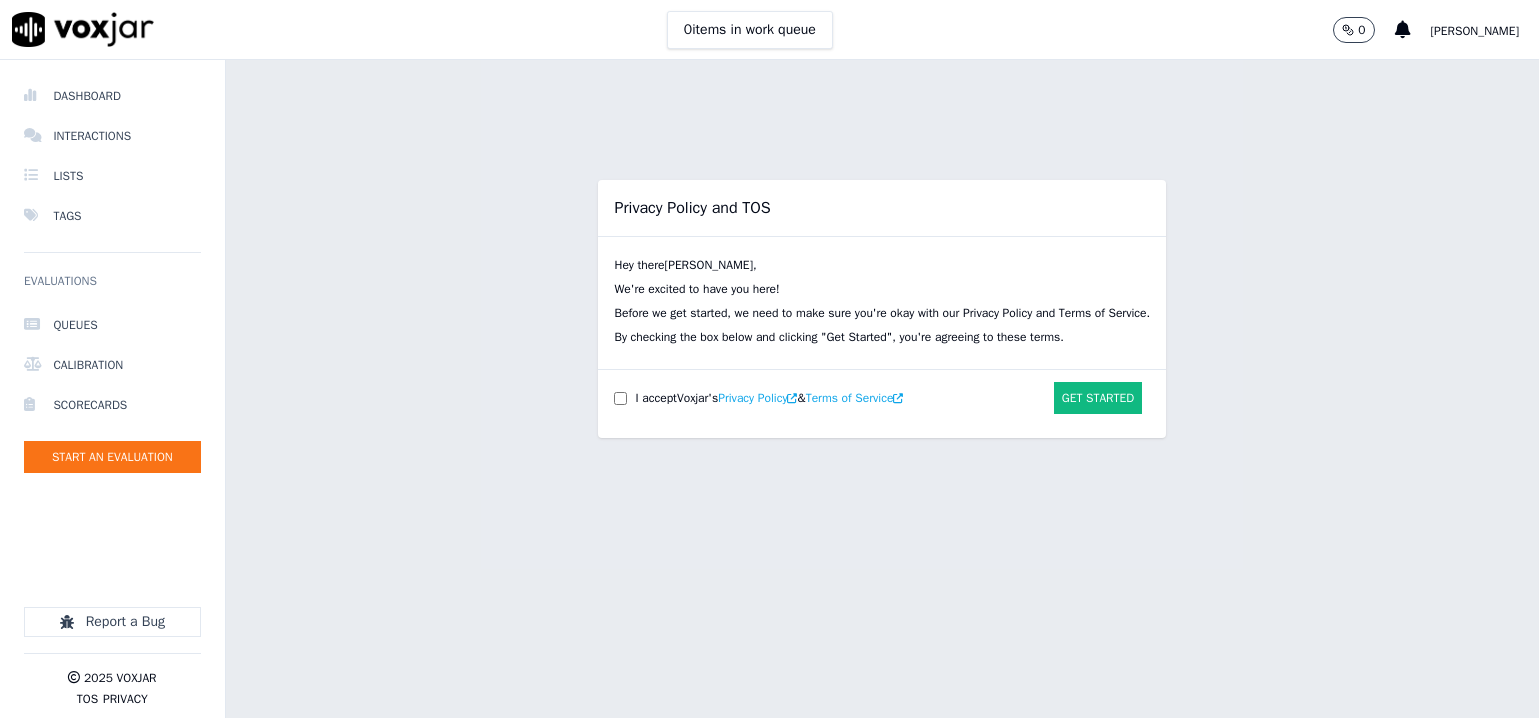 scroll, scrollTop: 0, scrollLeft: 0, axis: both 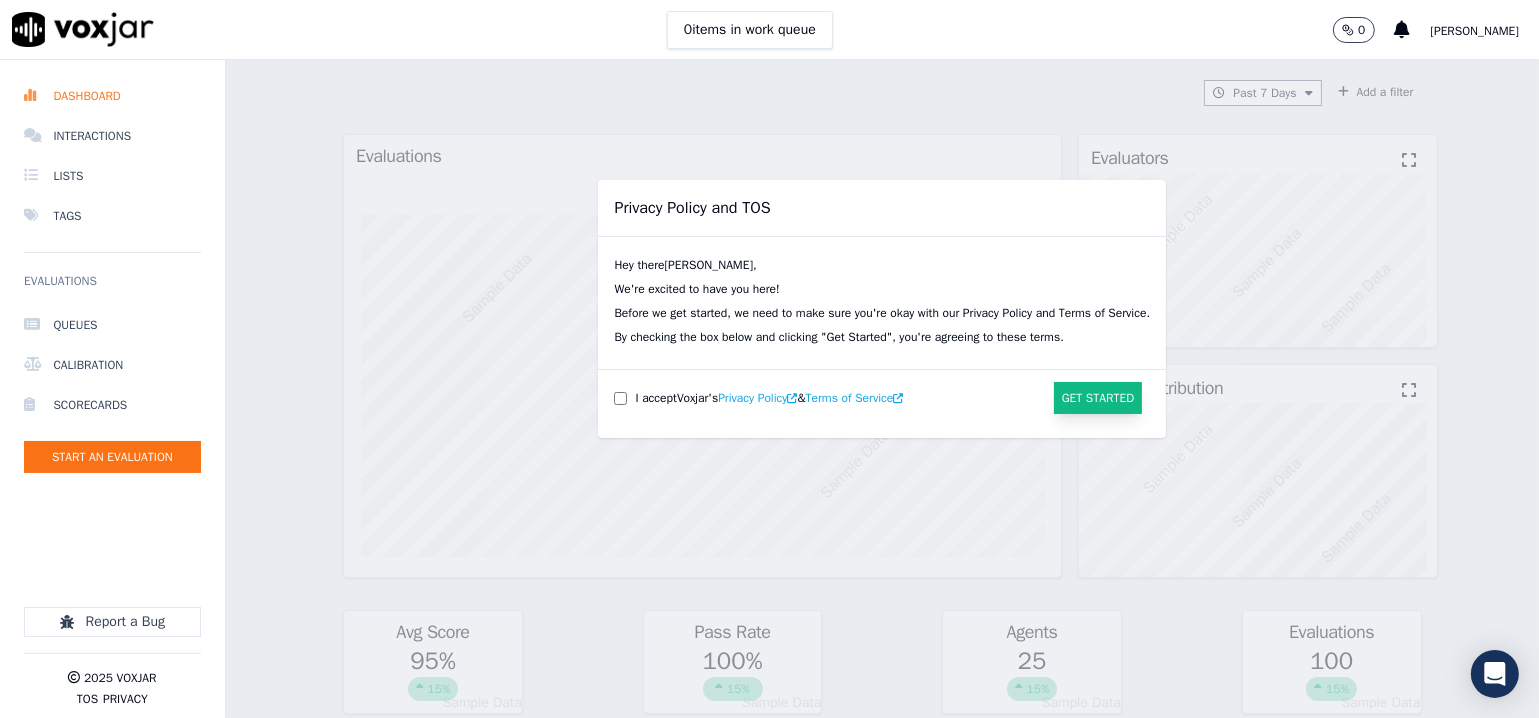 click on "Get Started" at bounding box center (1098, 398) 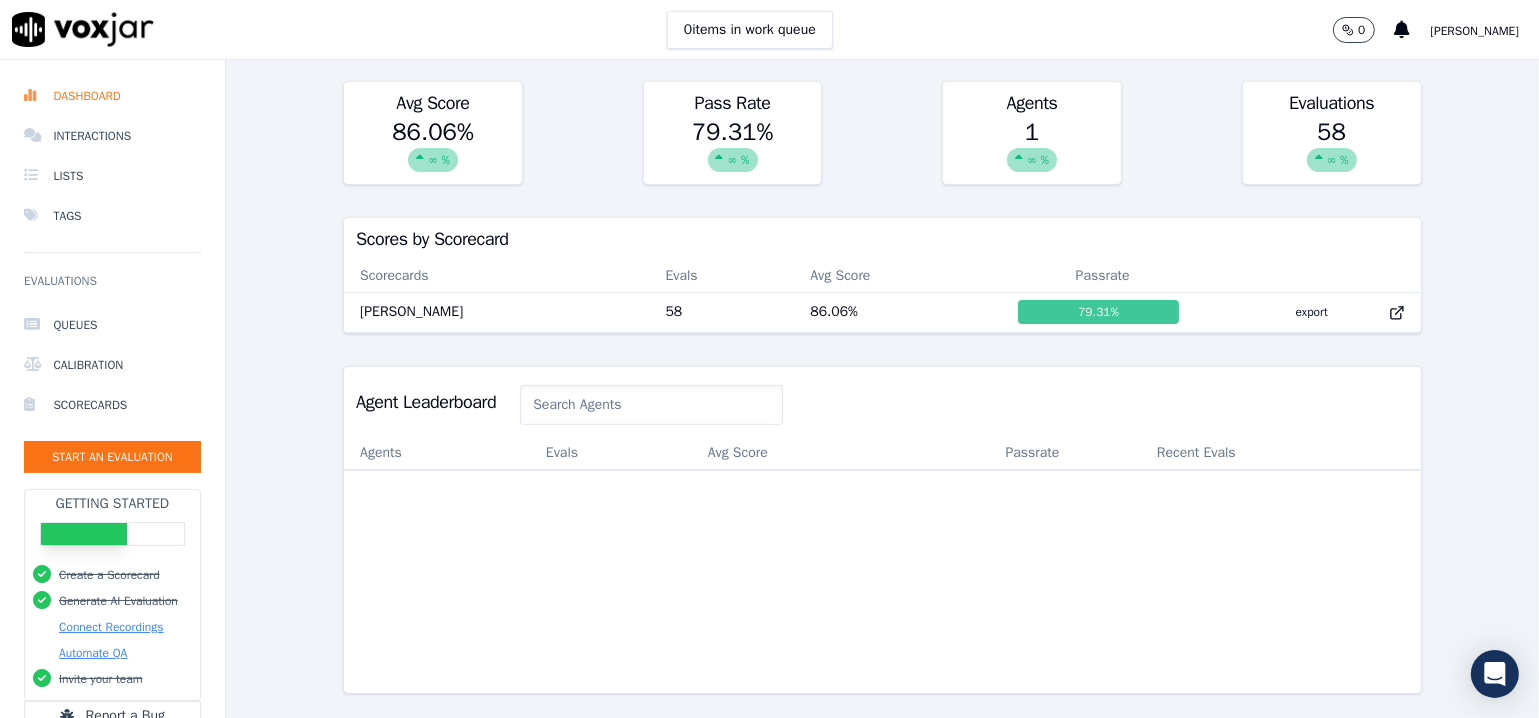 scroll, scrollTop: 0, scrollLeft: 0, axis: both 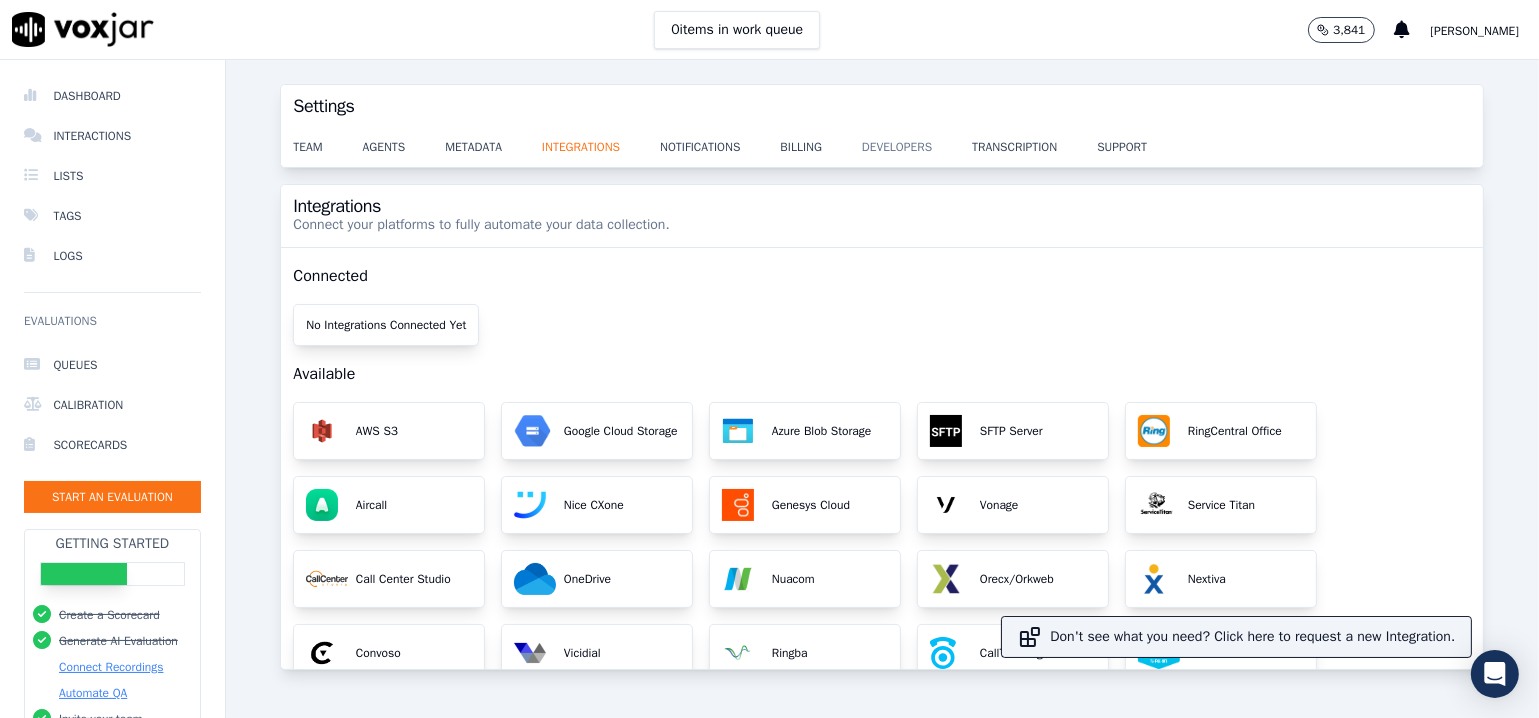 click on "developers" at bounding box center (917, 141) 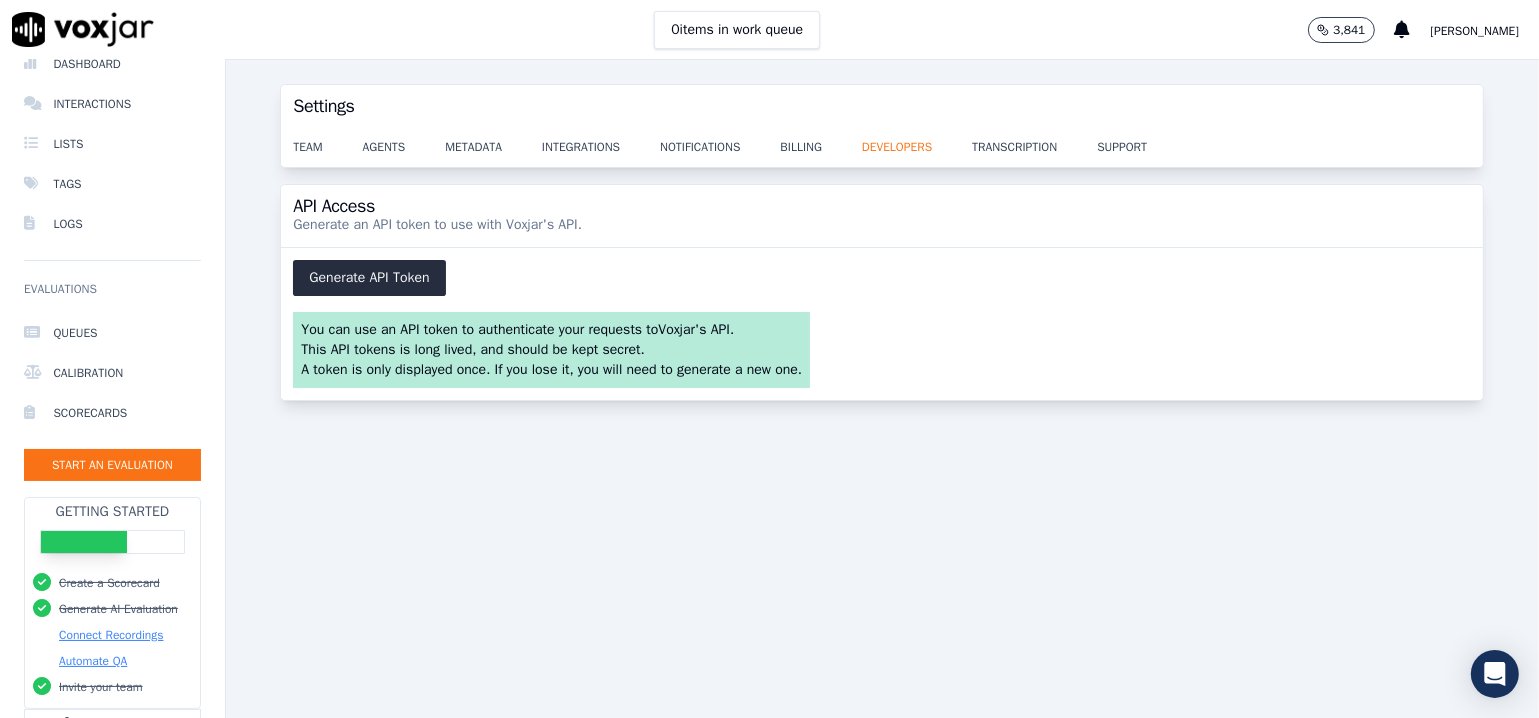 scroll, scrollTop: 0, scrollLeft: 0, axis: both 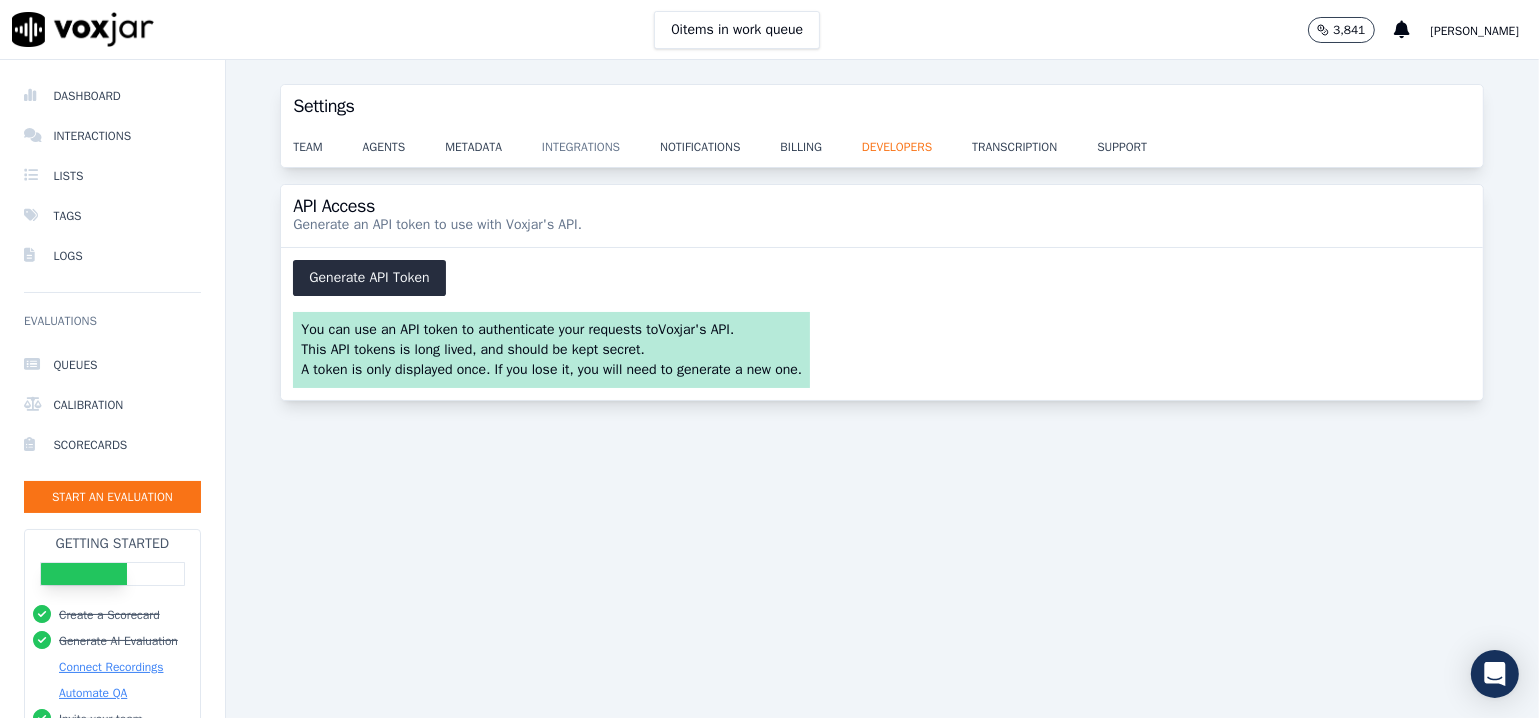 click on "integrations" at bounding box center (601, 141) 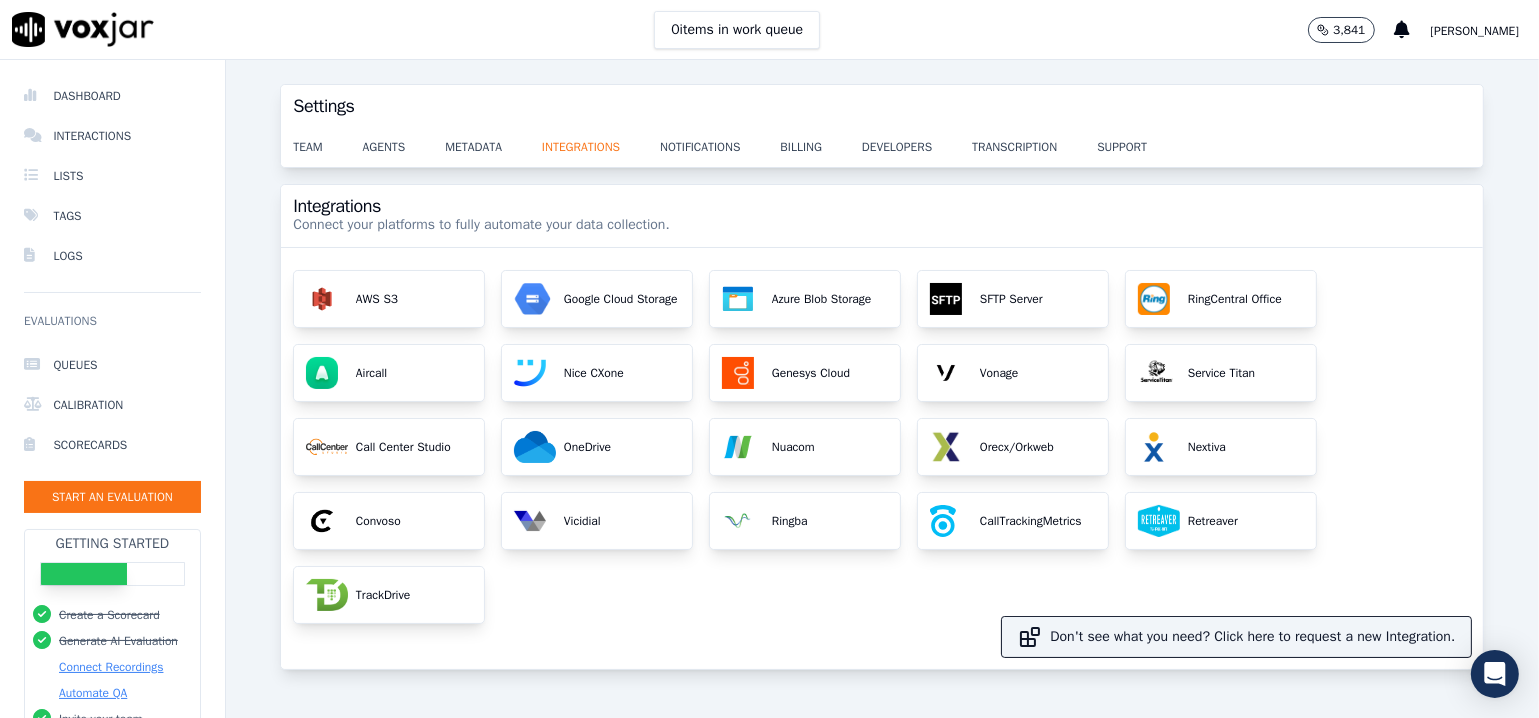 scroll, scrollTop: 113, scrollLeft: 0, axis: vertical 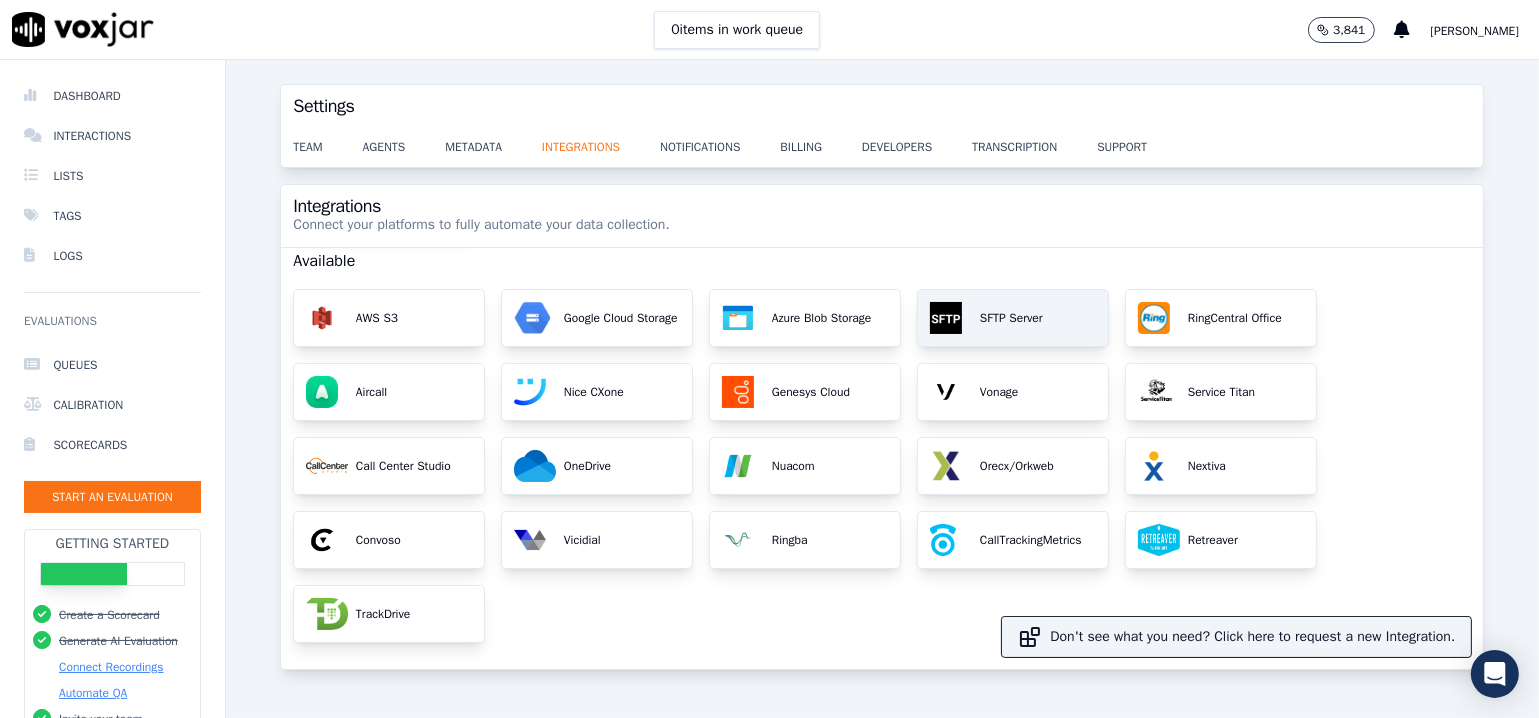 click on "SFTP Server" at bounding box center [1013, 318] 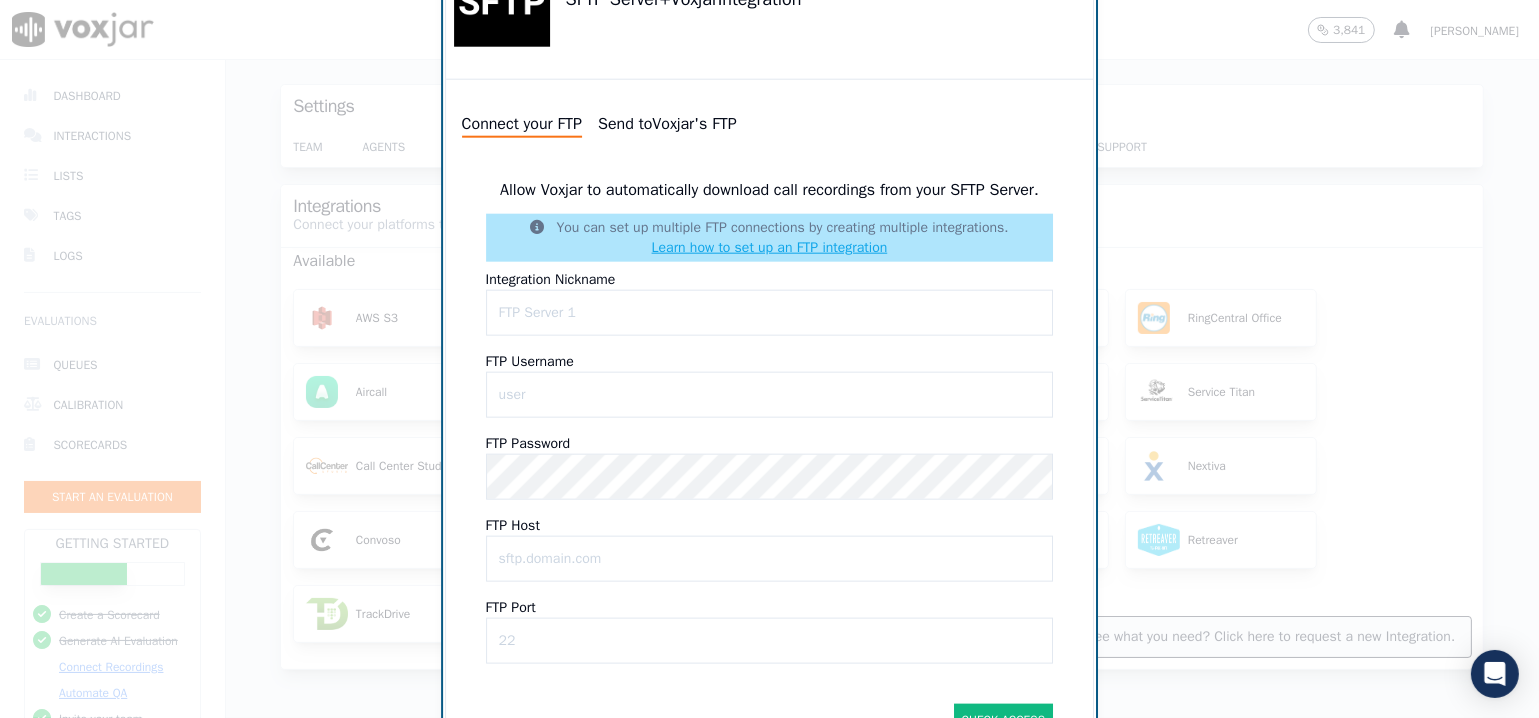 click at bounding box center [769, 359] 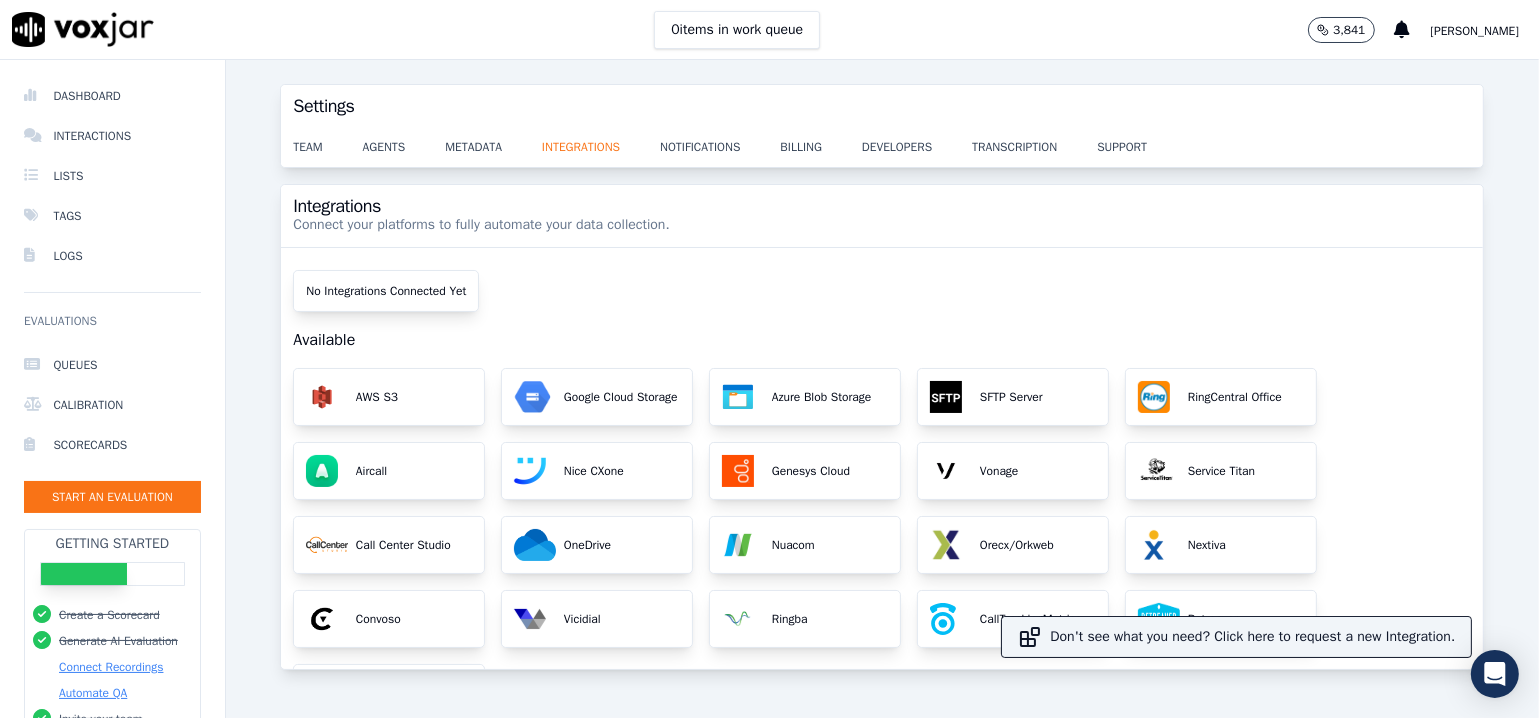 scroll, scrollTop: 0, scrollLeft: 0, axis: both 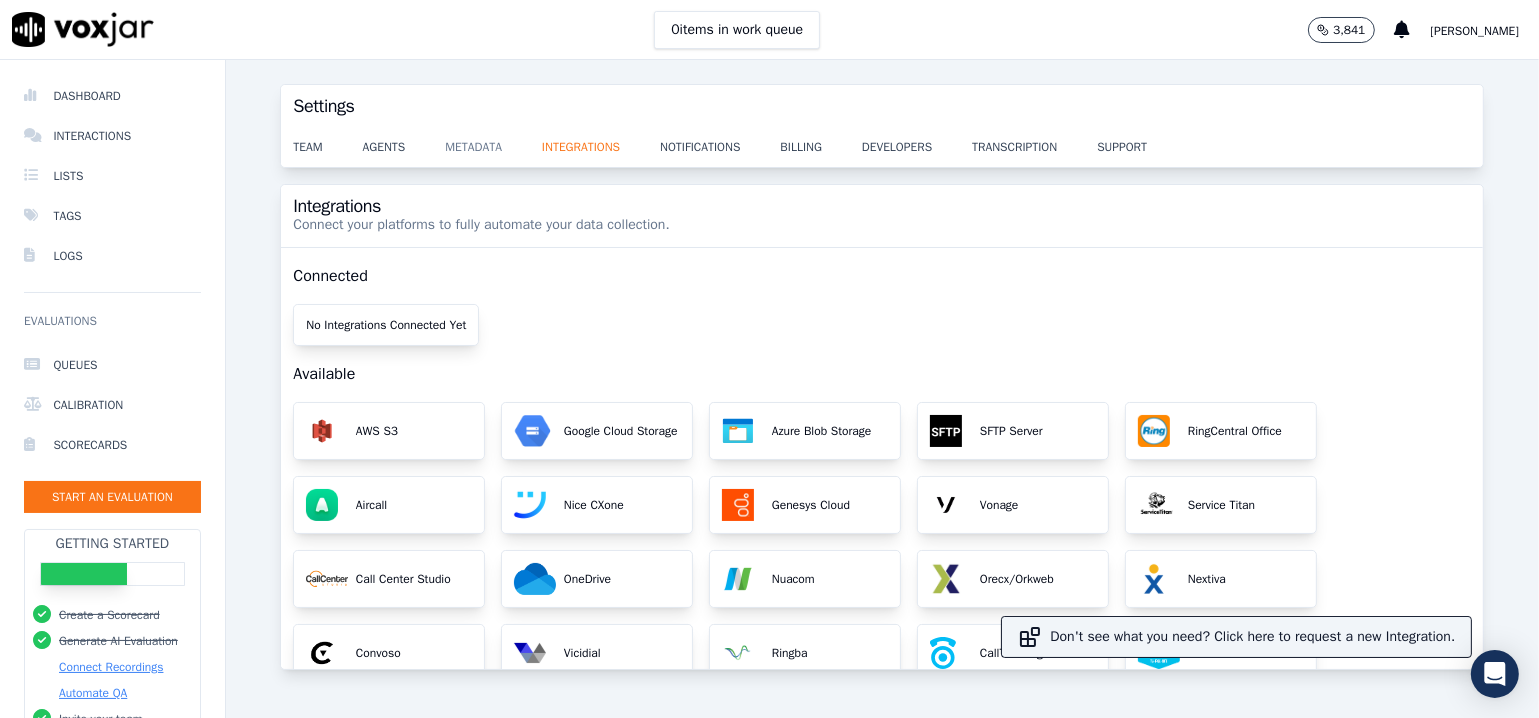 click on "metadata" at bounding box center [493, 141] 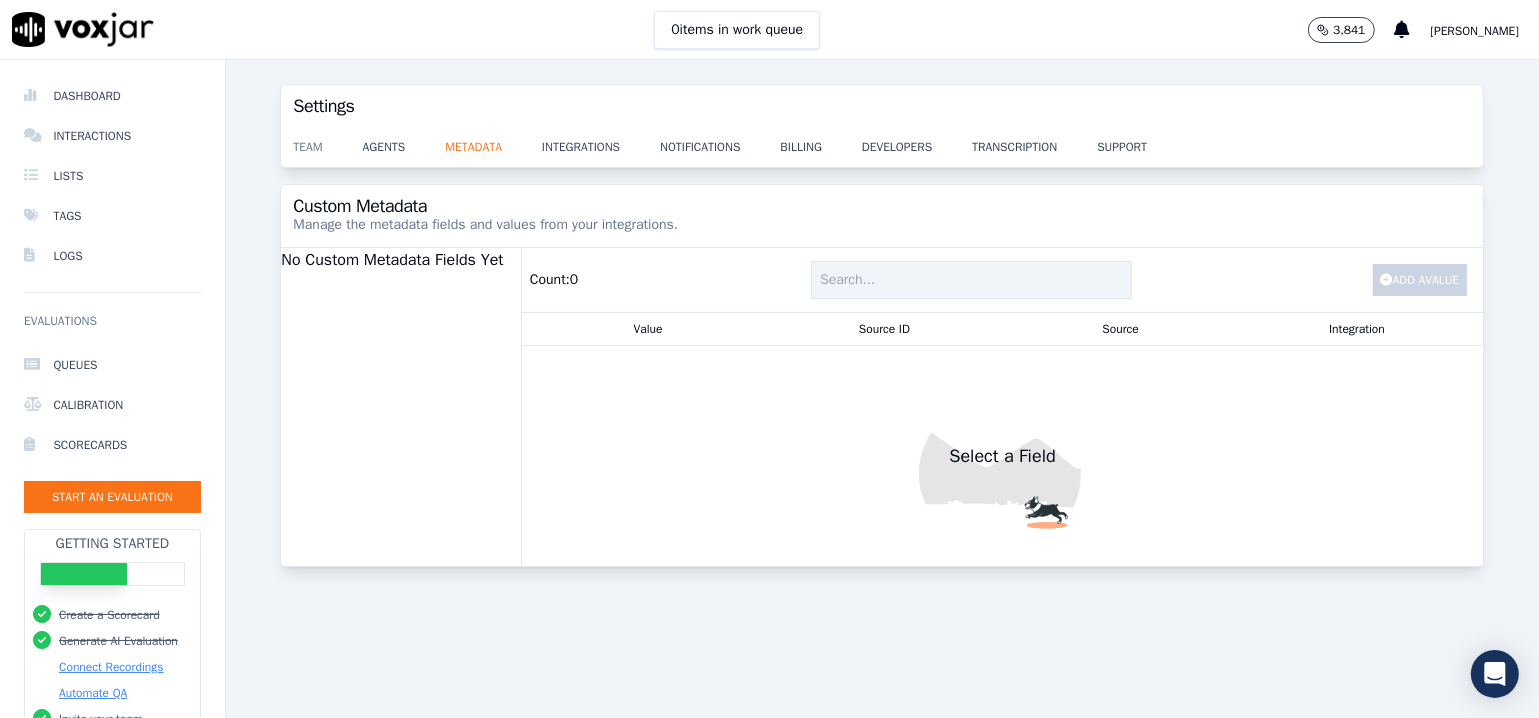 click on "team" at bounding box center (327, 141) 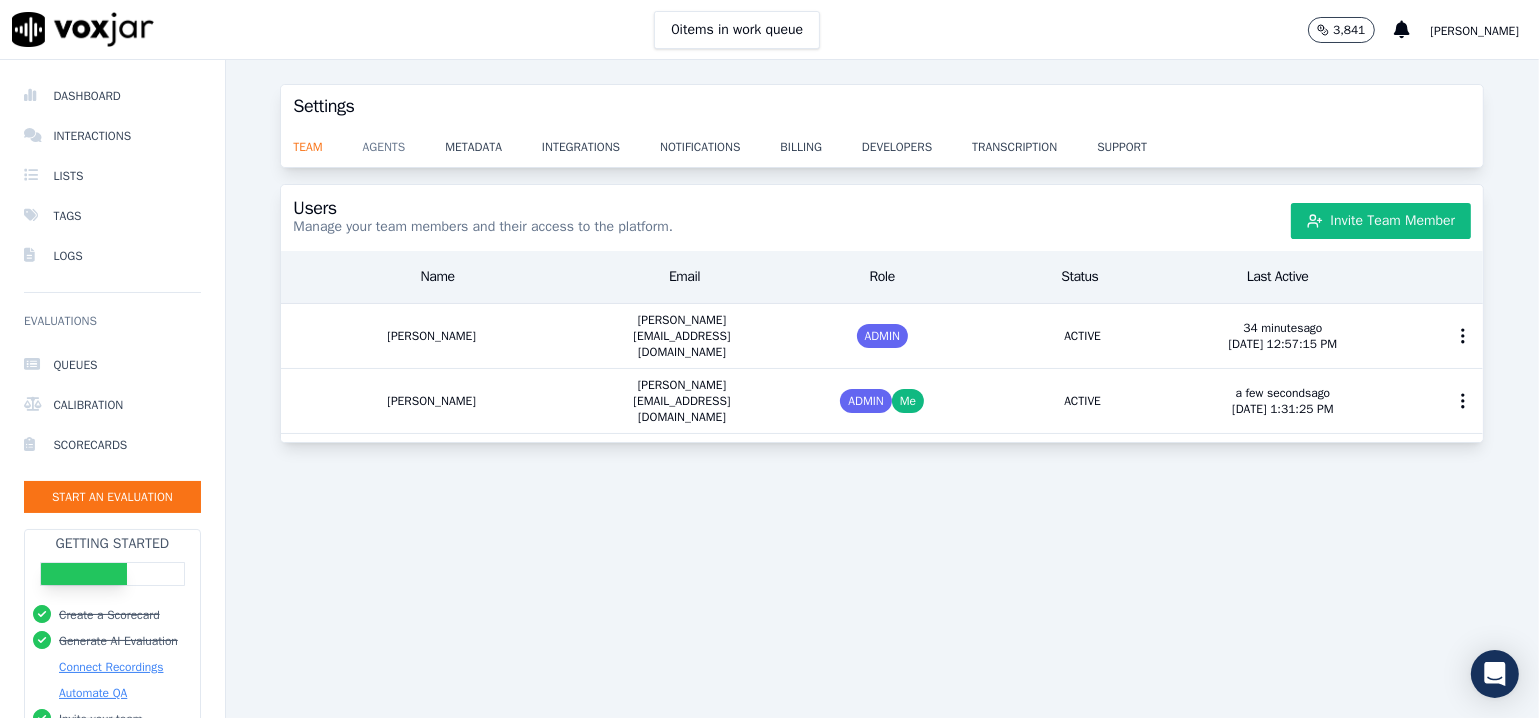 click on "agents" at bounding box center (404, 141) 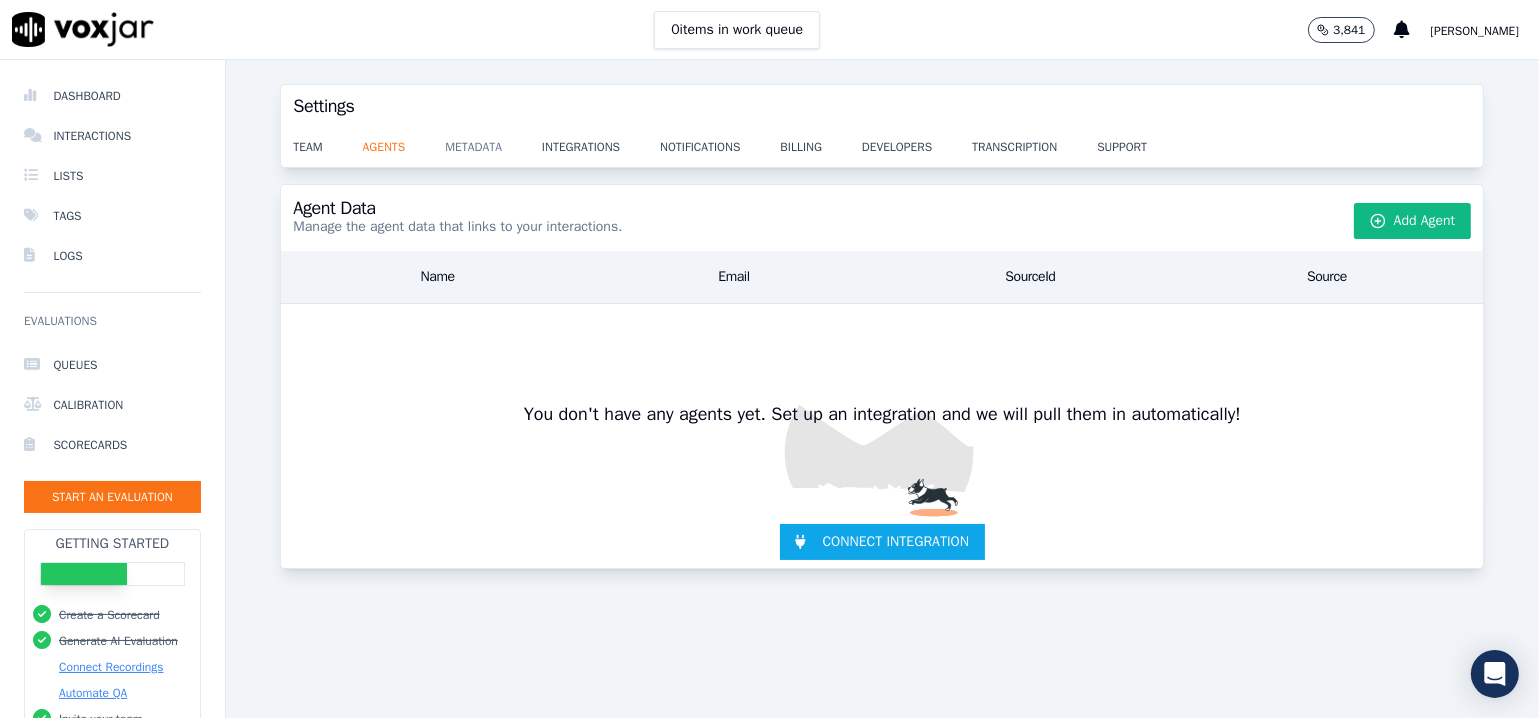 click on "metadata" at bounding box center (493, 141) 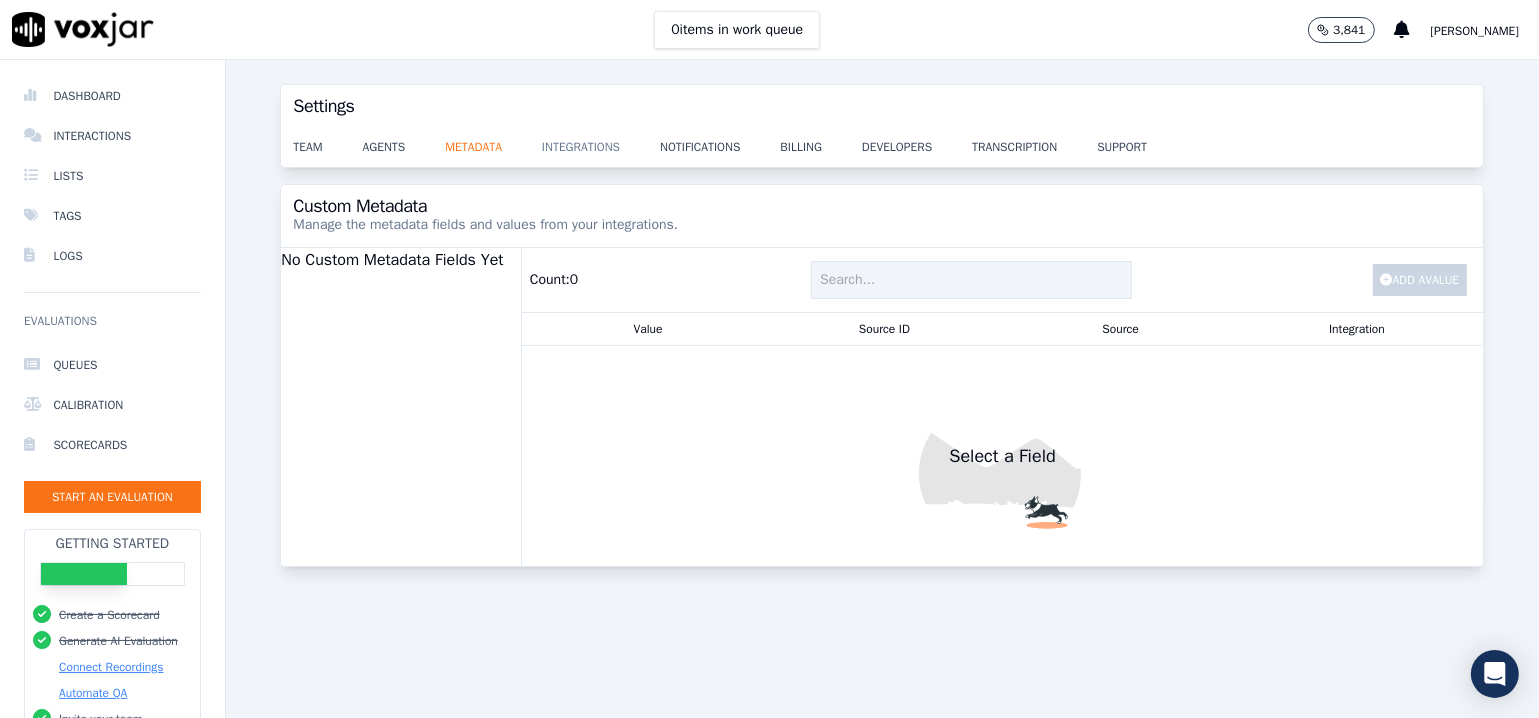 click on "integrations" at bounding box center (601, 141) 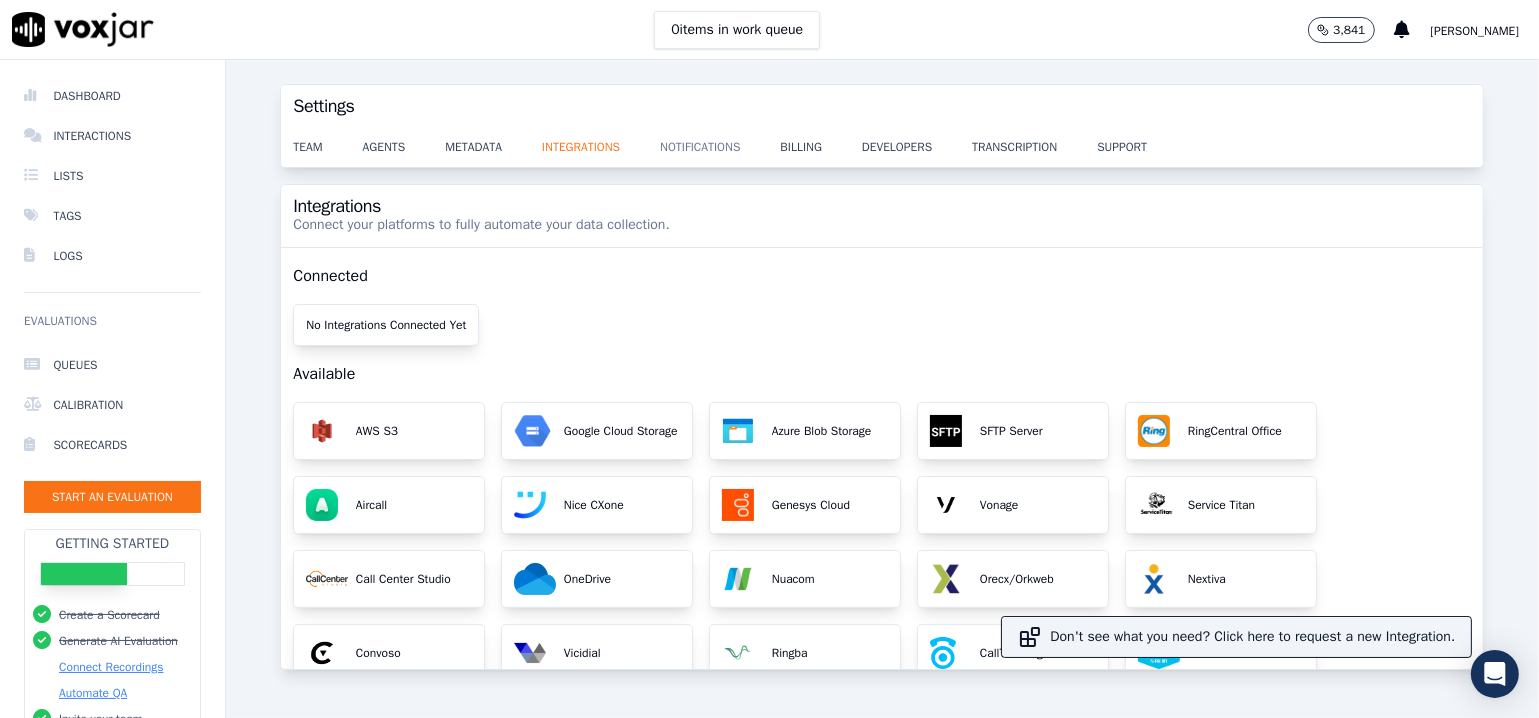 click on "notifications" at bounding box center (720, 141) 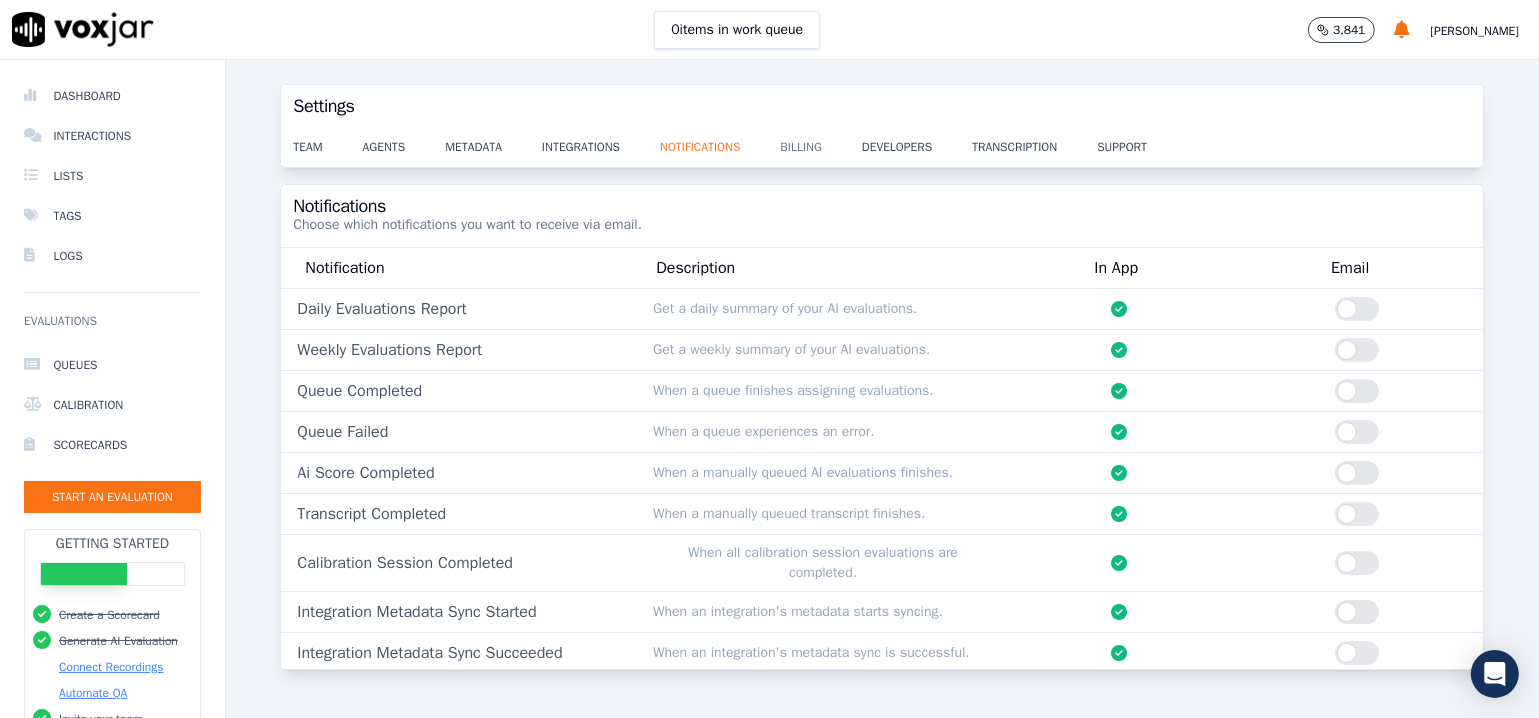 click on "billing" at bounding box center (820, 141) 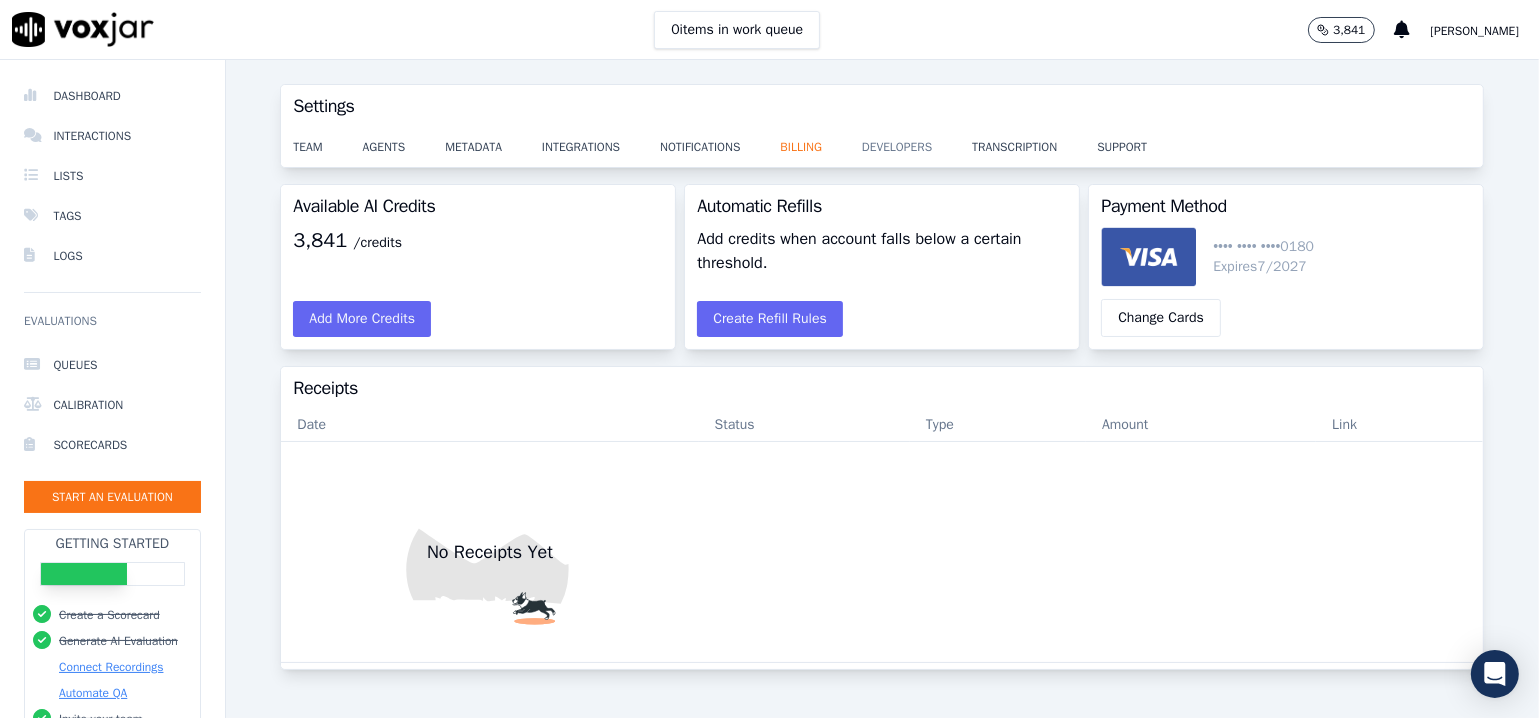 click on "developers" at bounding box center [917, 141] 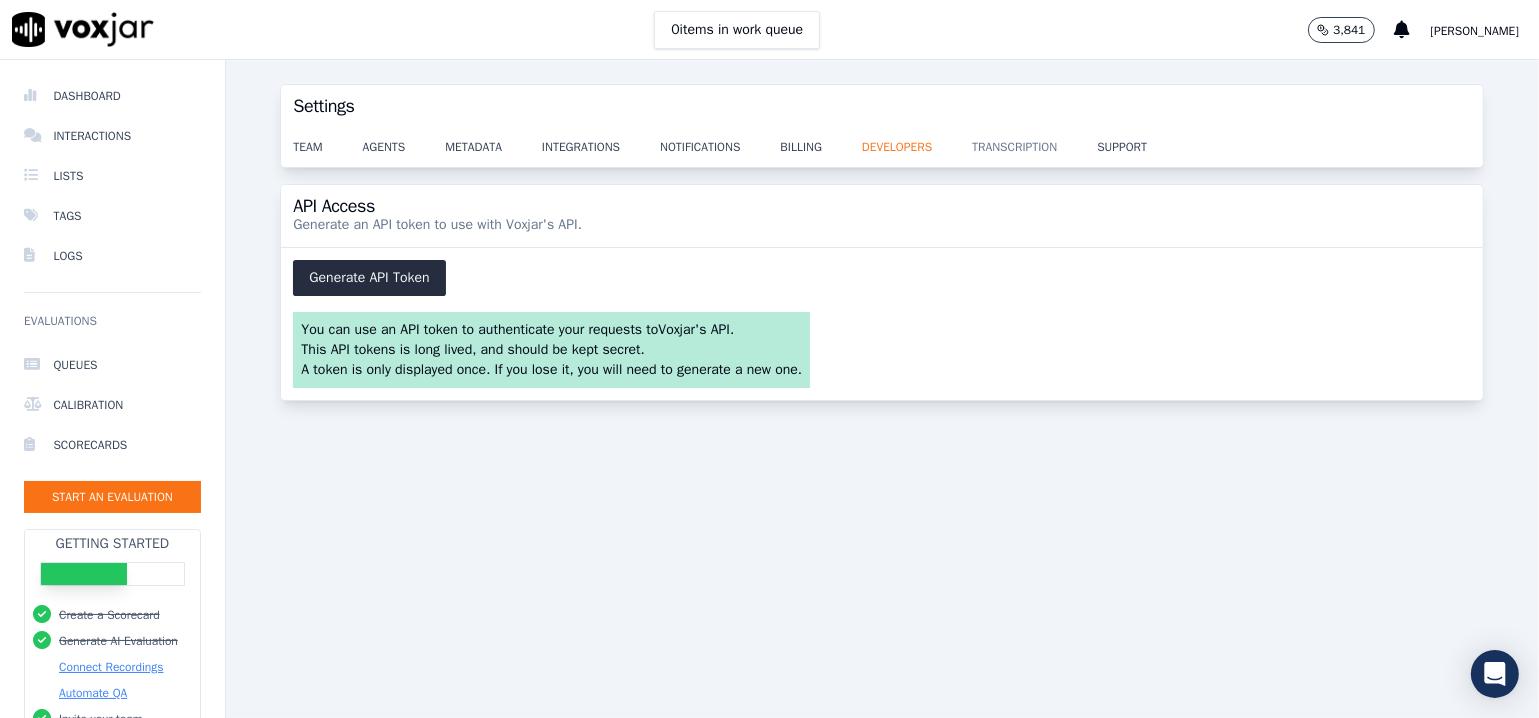 click on "transcription" at bounding box center [1034, 141] 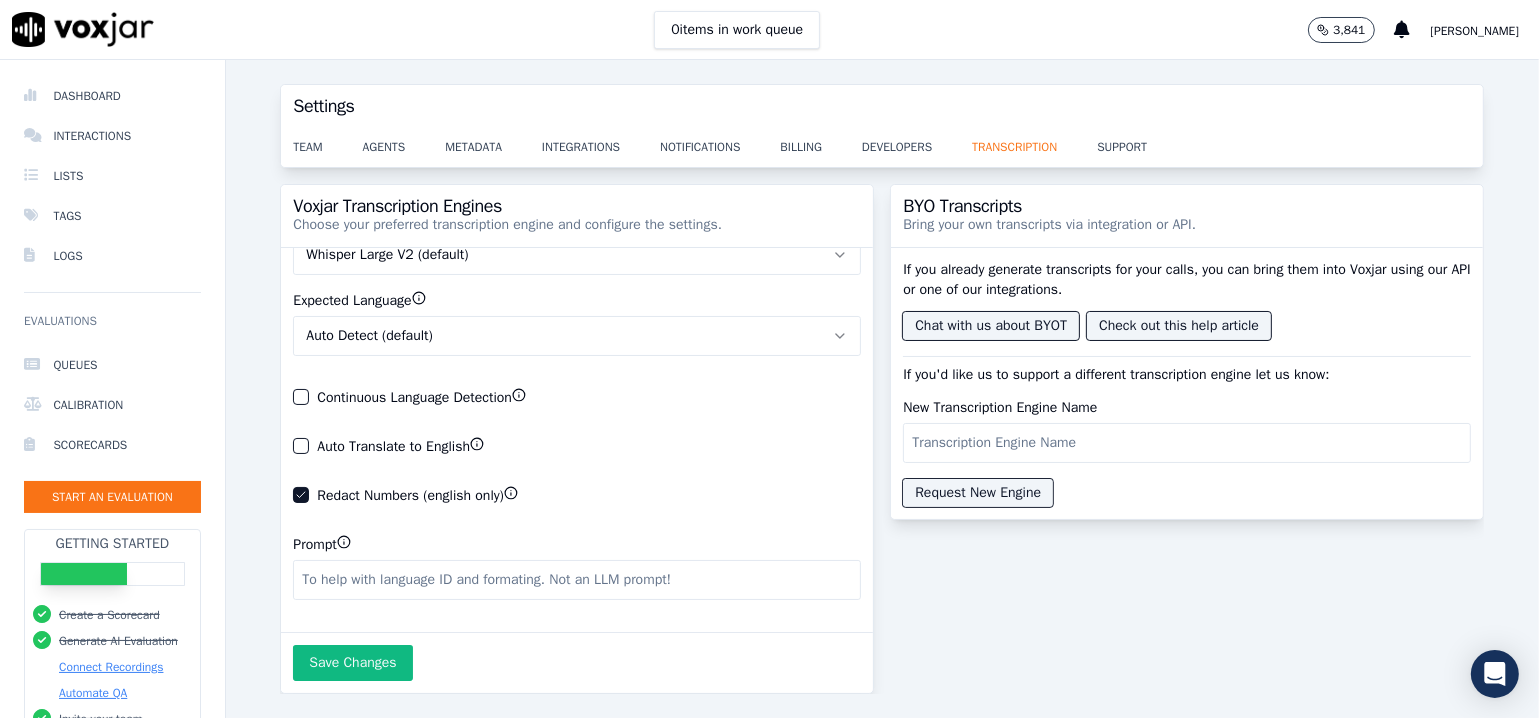 scroll, scrollTop: 0, scrollLeft: 0, axis: both 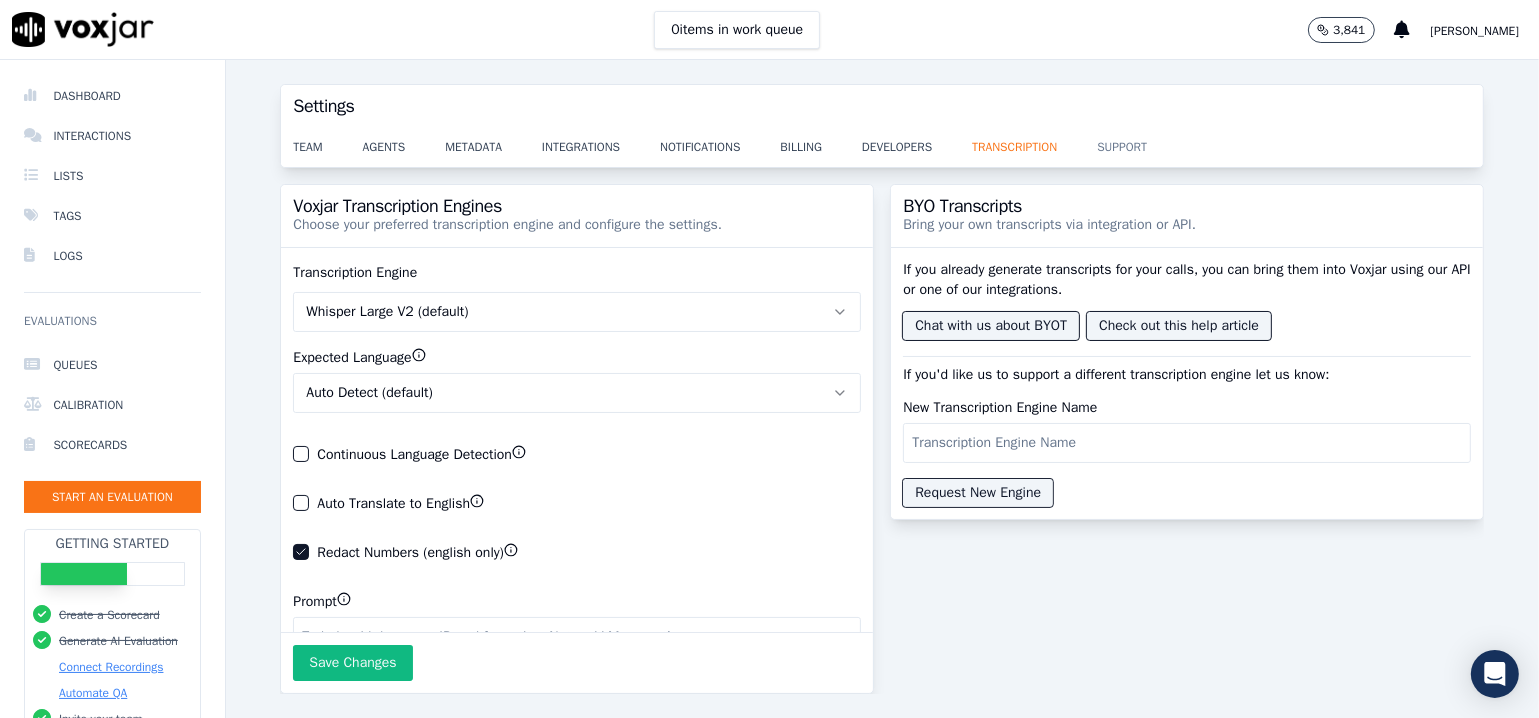 click on "support" at bounding box center [1142, 141] 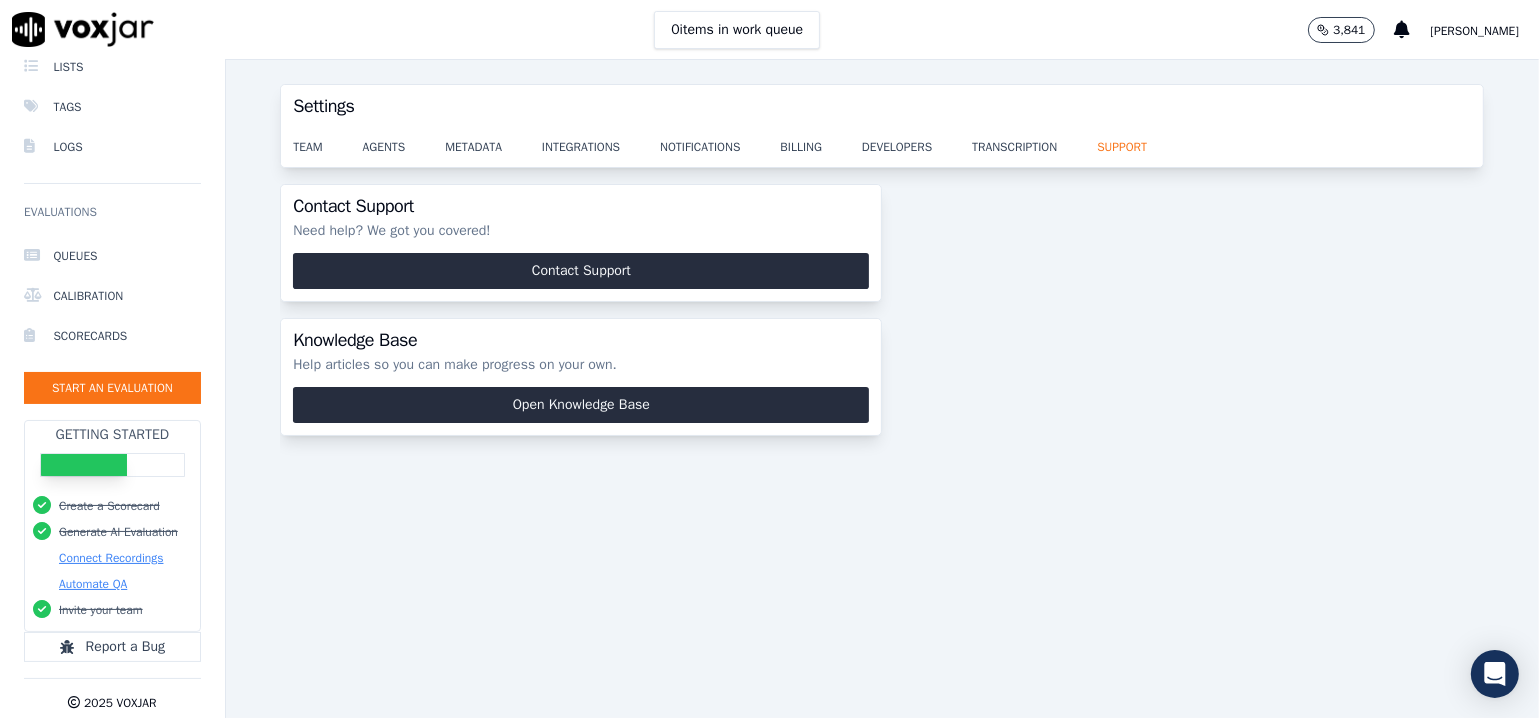 scroll, scrollTop: 161, scrollLeft: 0, axis: vertical 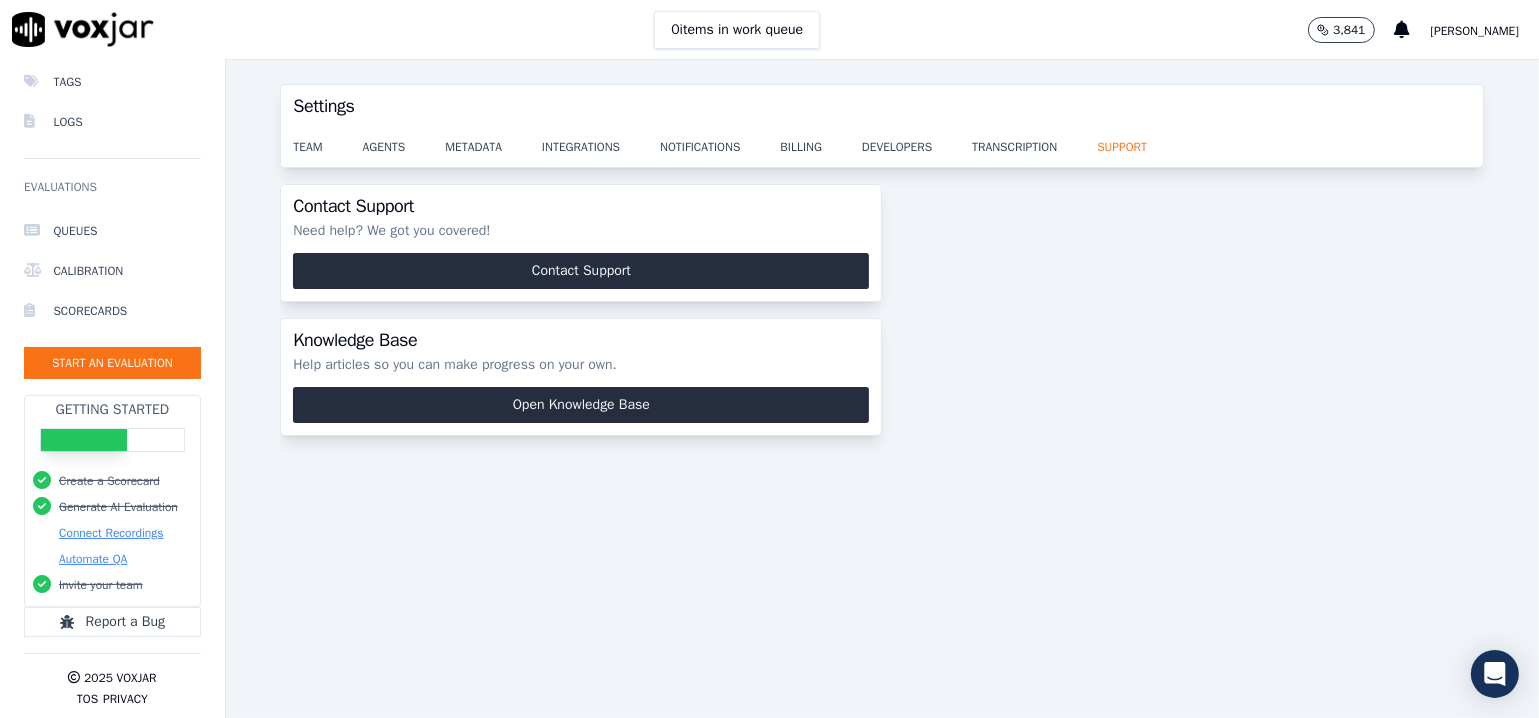 click on "Connect Recordings" at bounding box center (111, 533) 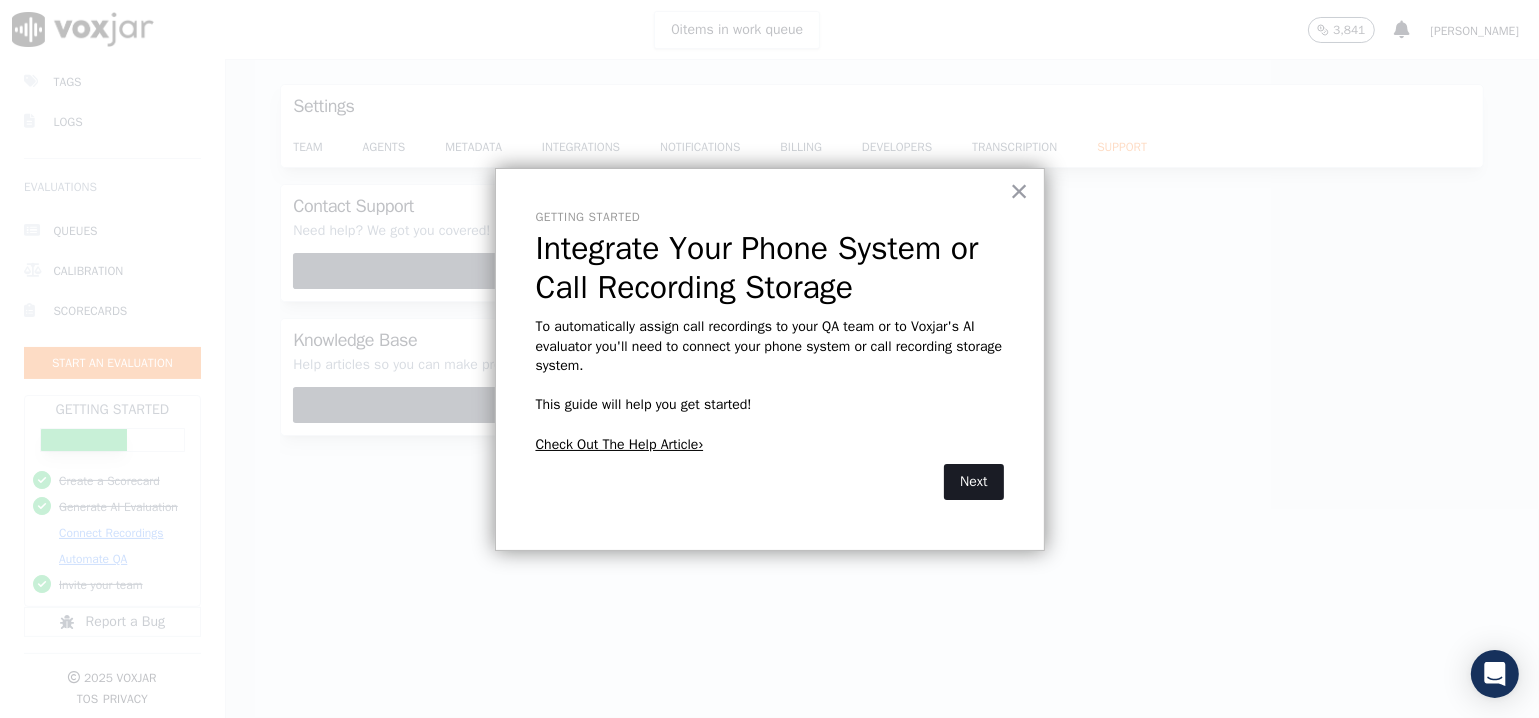 click on "Next" at bounding box center (973, 482) 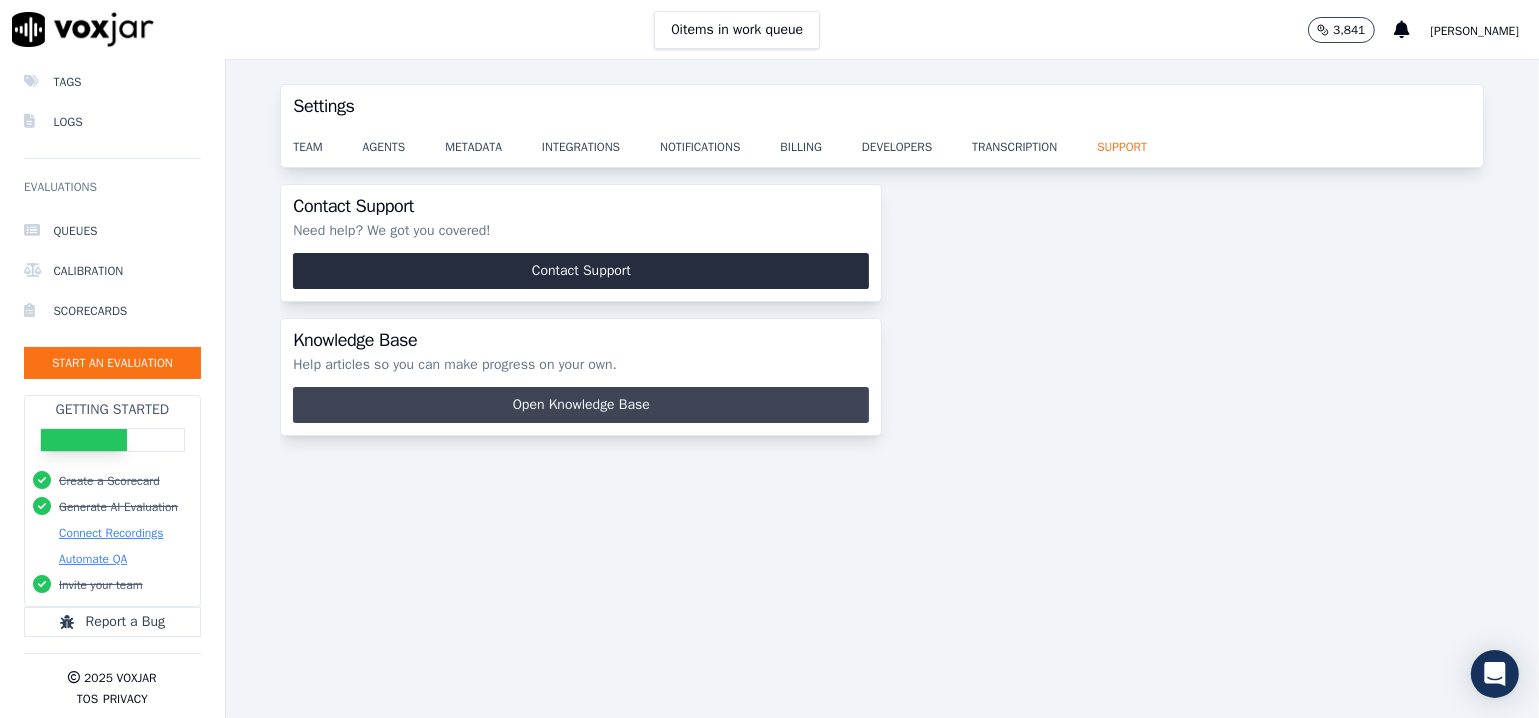 click on "Open Knowledge Base" at bounding box center (581, 405) 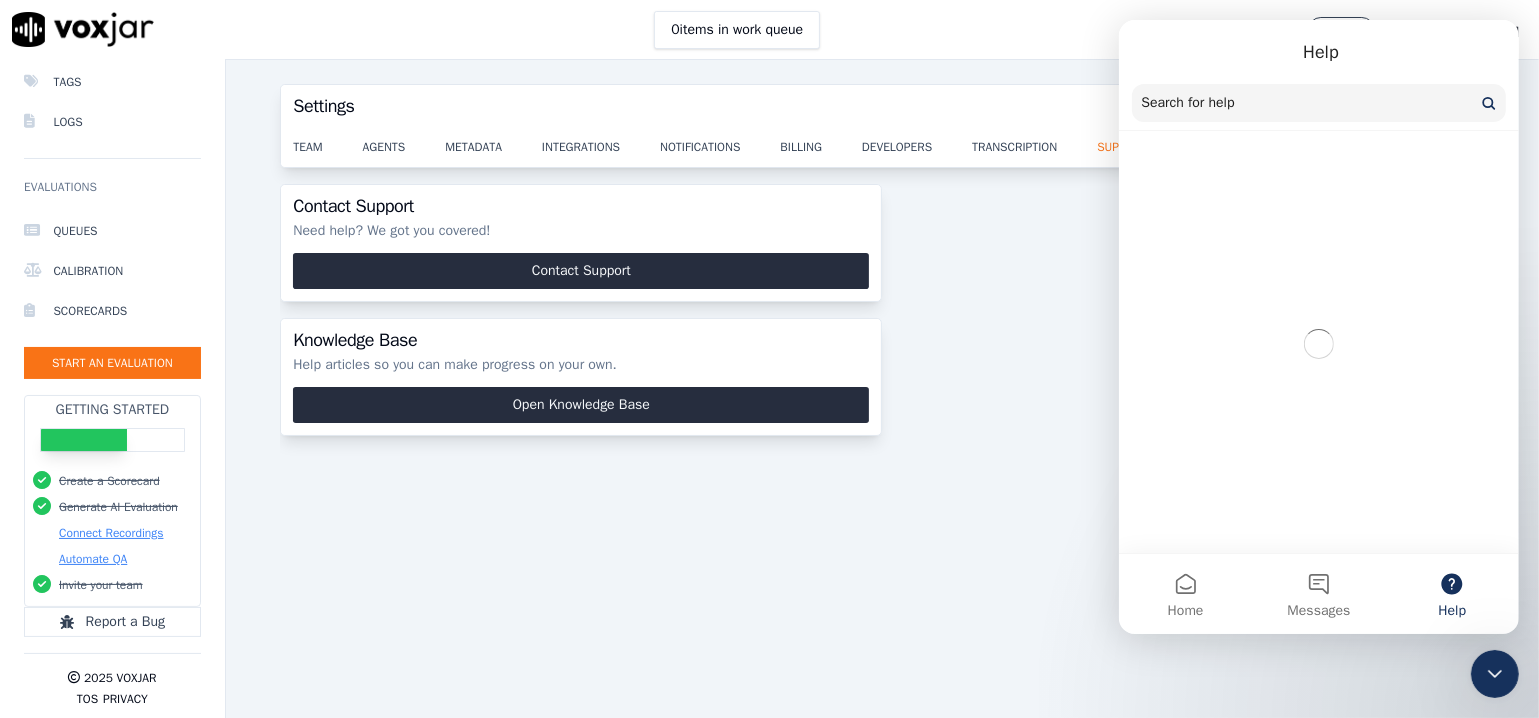 scroll, scrollTop: 0, scrollLeft: 0, axis: both 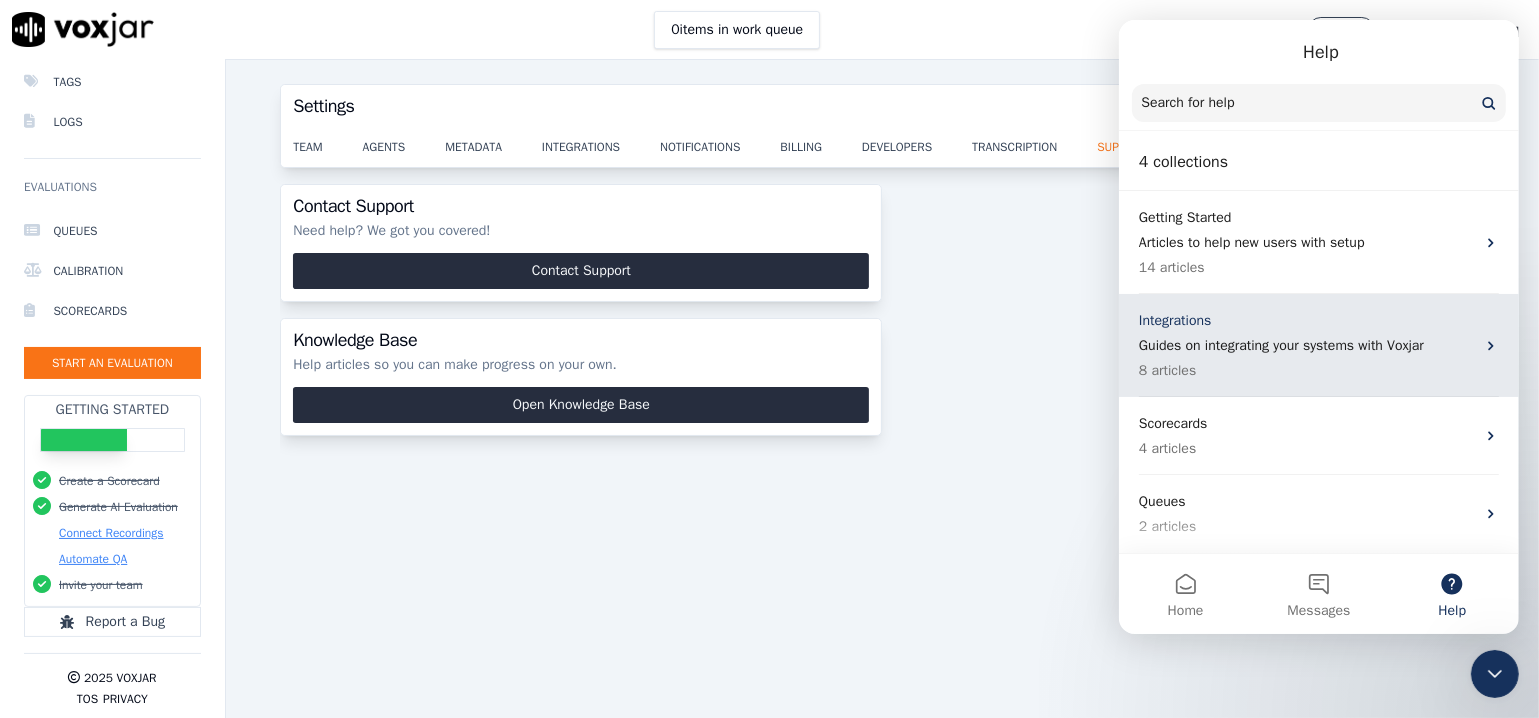 click on "Integrations Guides on integrating your systems with Voxjar 8 articles" at bounding box center (1306, 345) 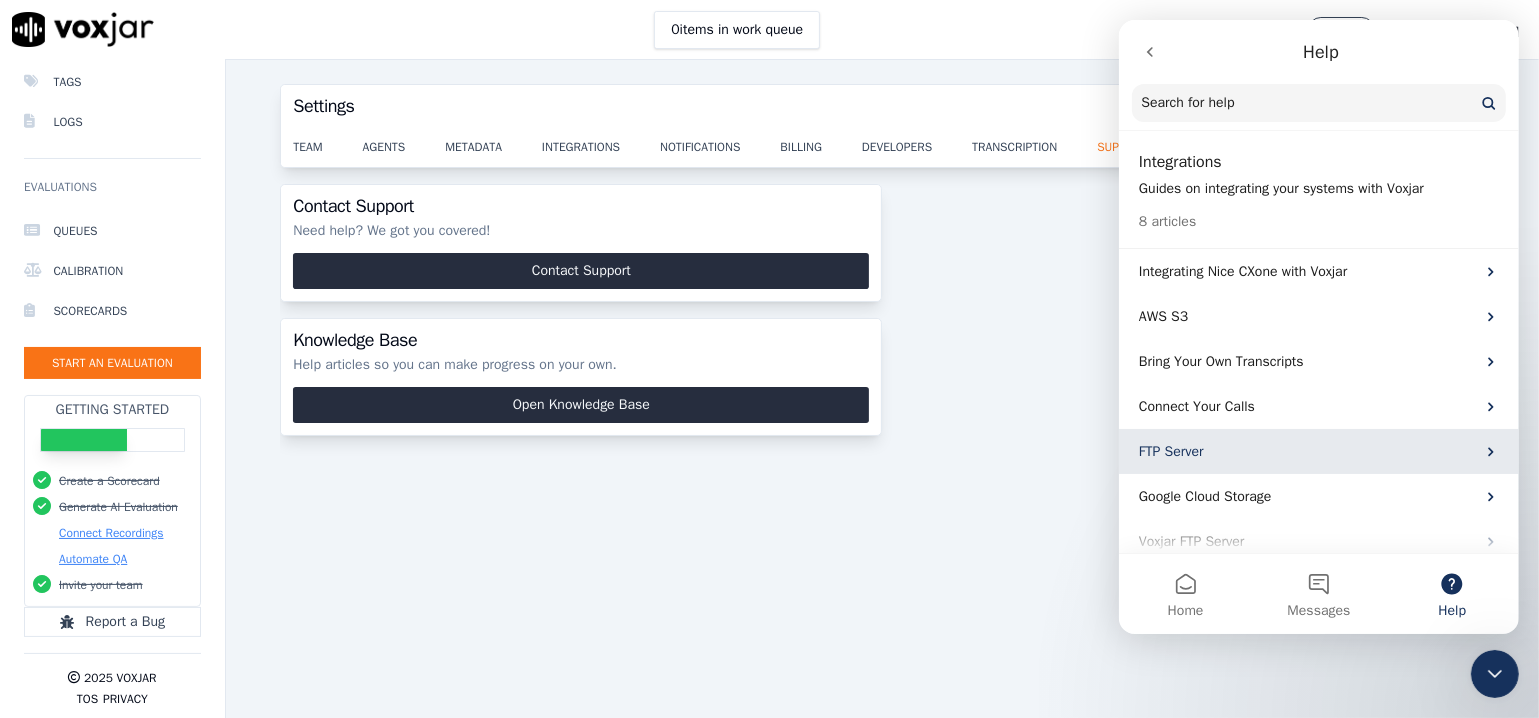 click on "FTP Server" at bounding box center (1306, 451) 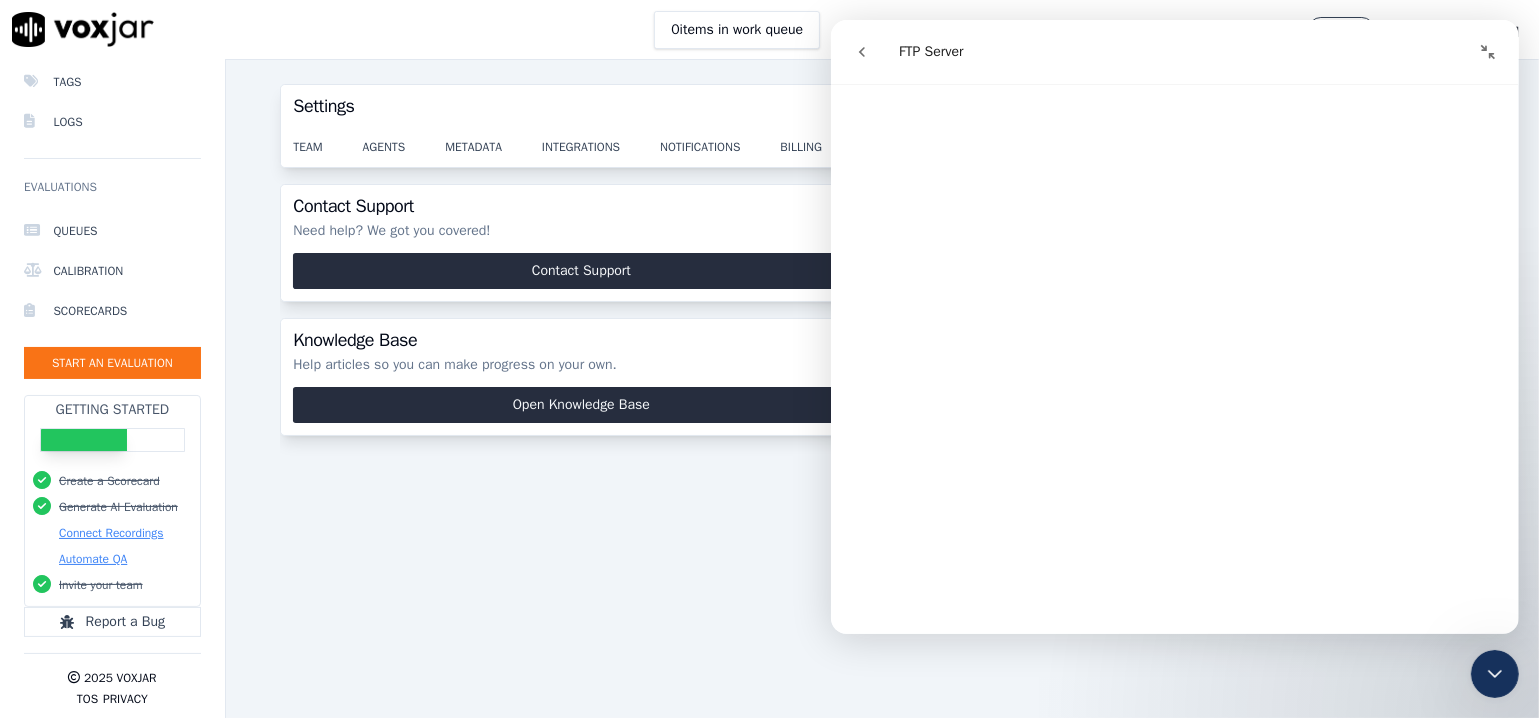 scroll, scrollTop: 5833, scrollLeft: 0, axis: vertical 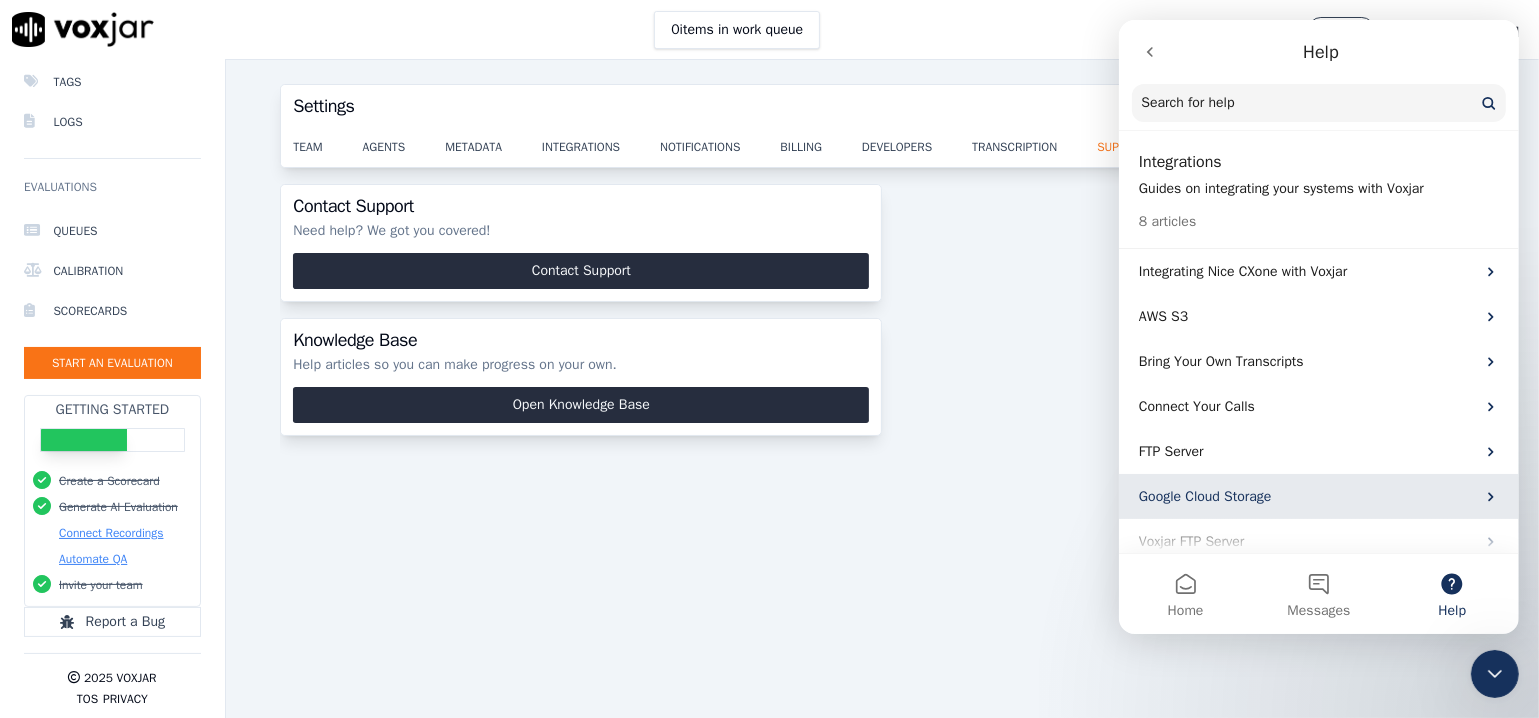 click on "Google Cloud Storage" at bounding box center (1306, 496) 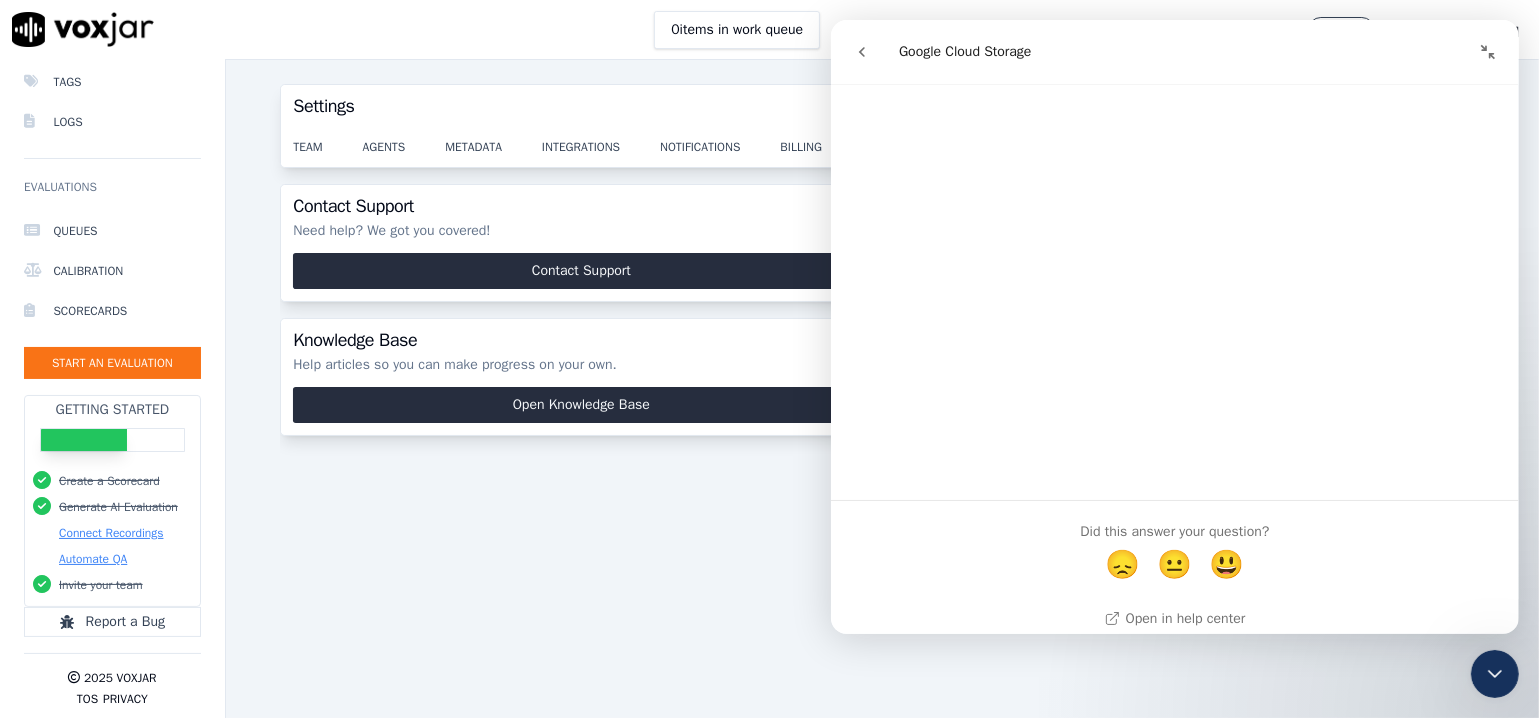 scroll, scrollTop: 7528, scrollLeft: 0, axis: vertical 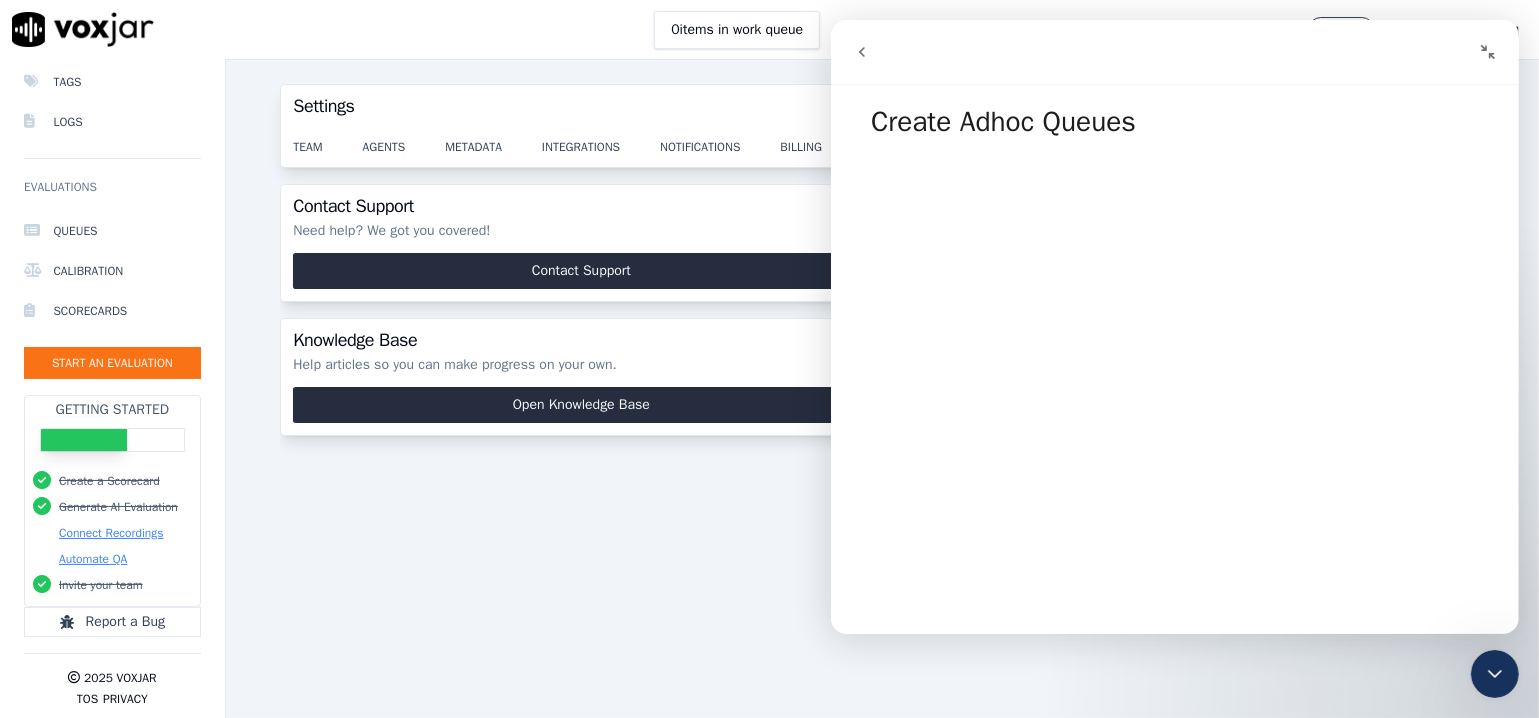 click 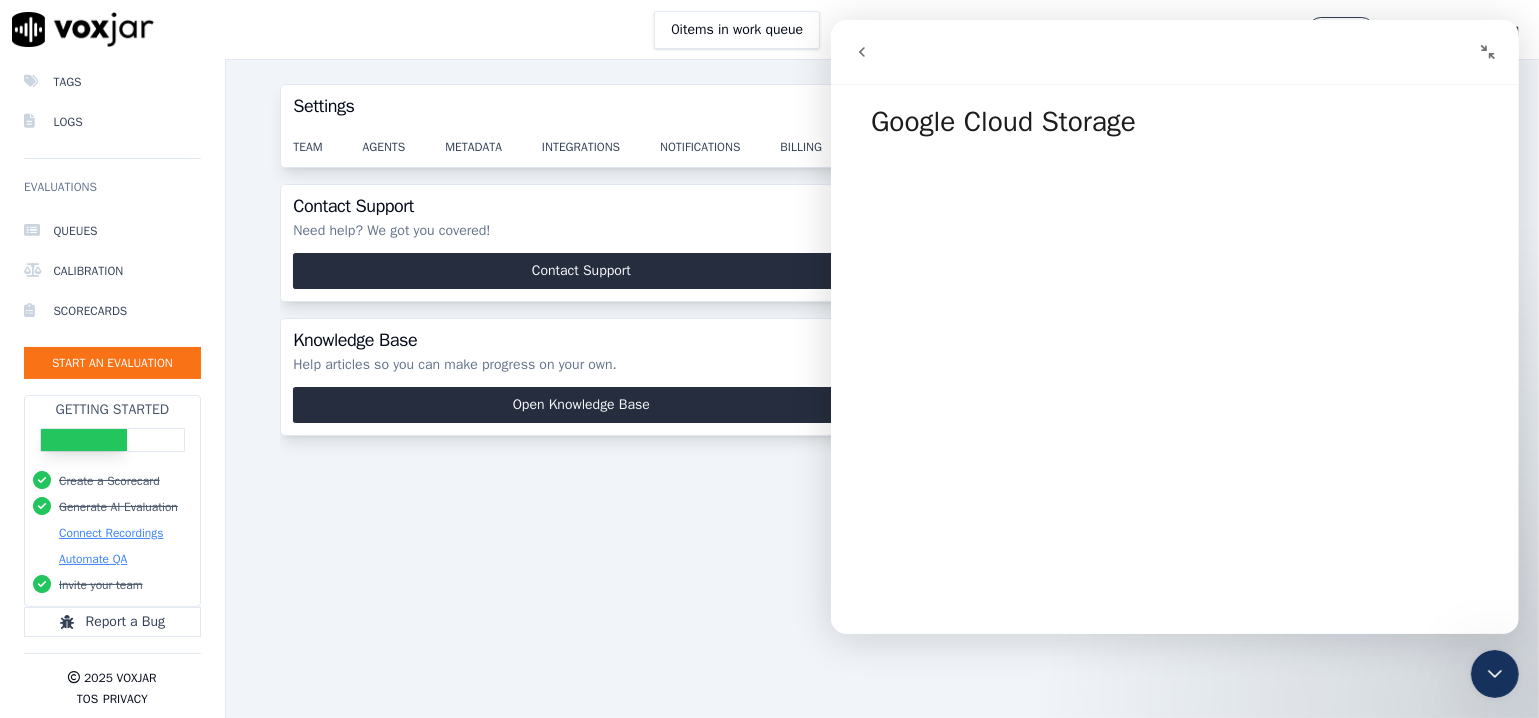 click 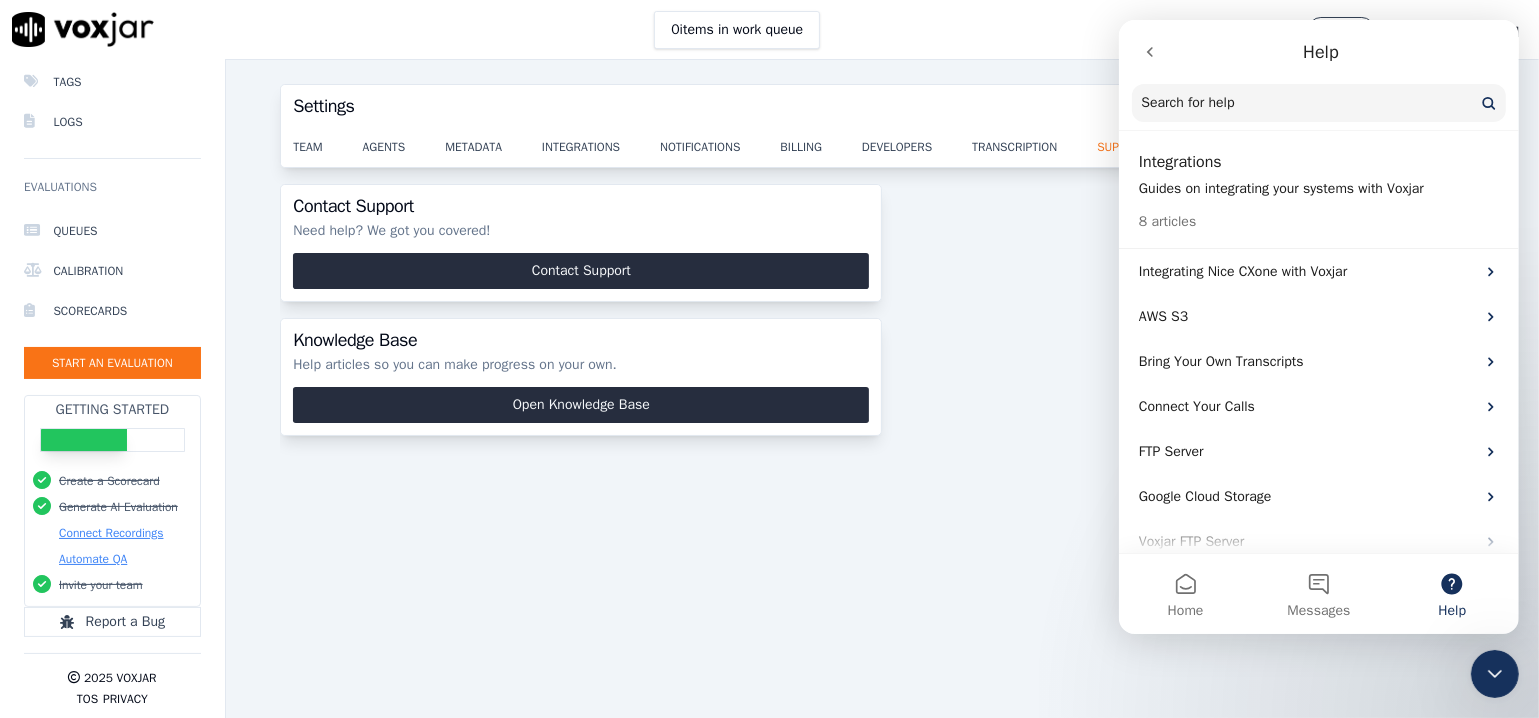 click on "Search for help" at bounding box center (1318, 103) 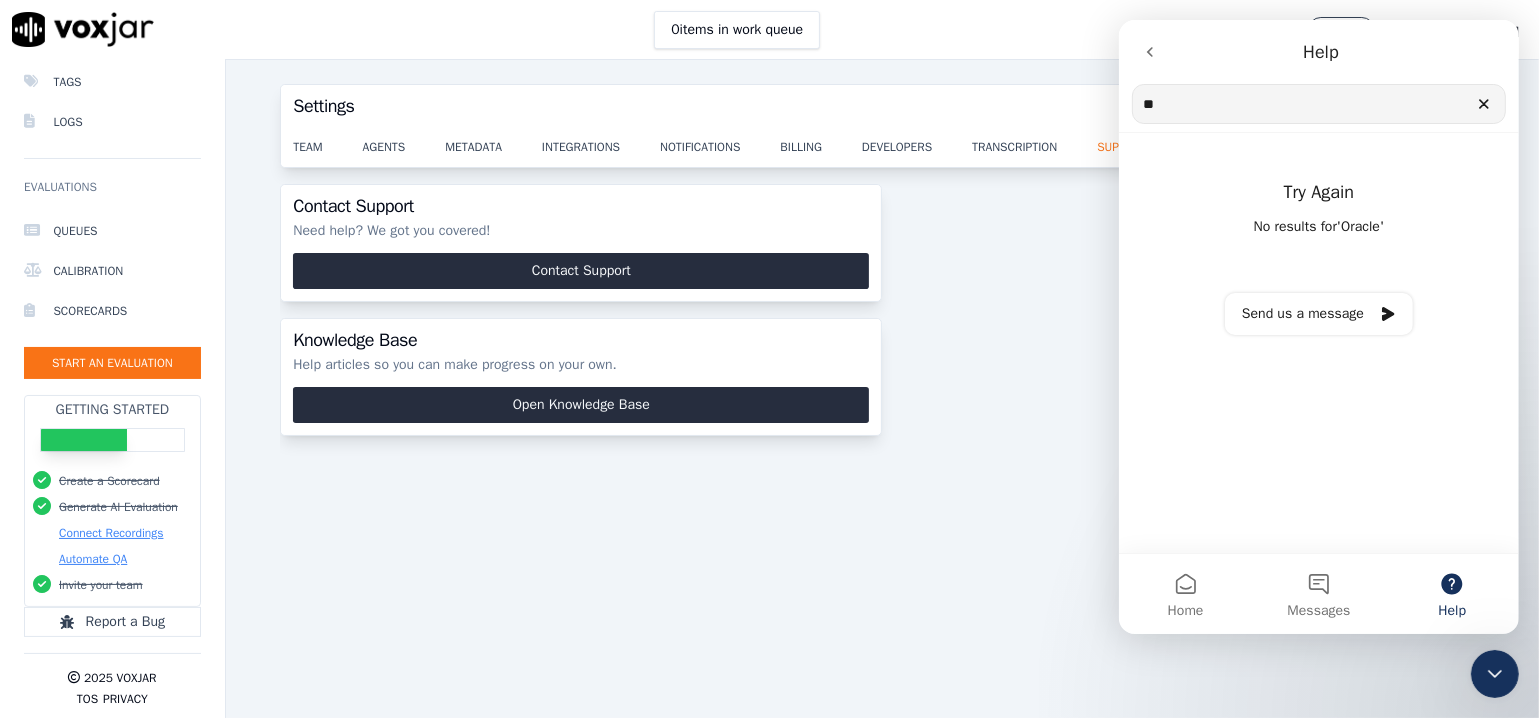 type on "*" 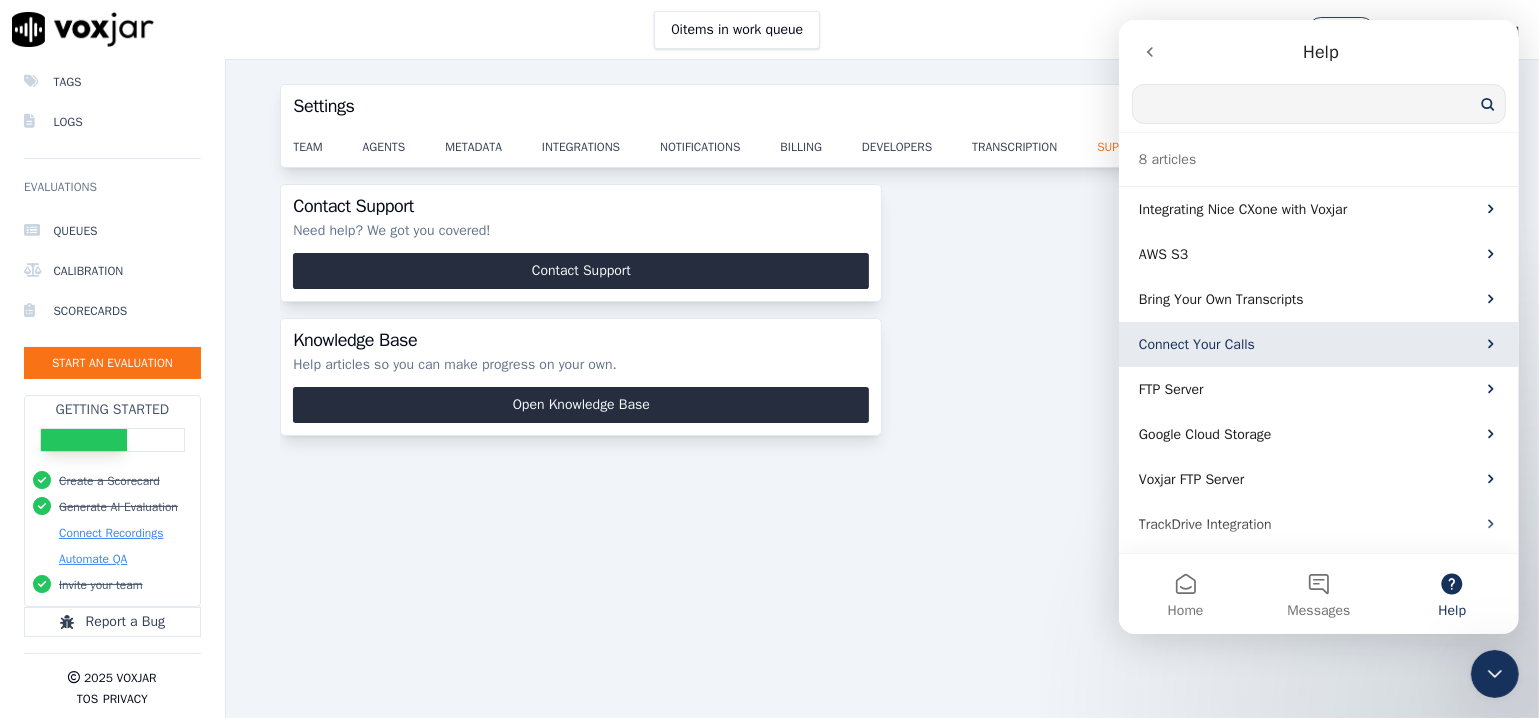 scroll, scrollTop: 0, scrollLeft: 0, axis: both 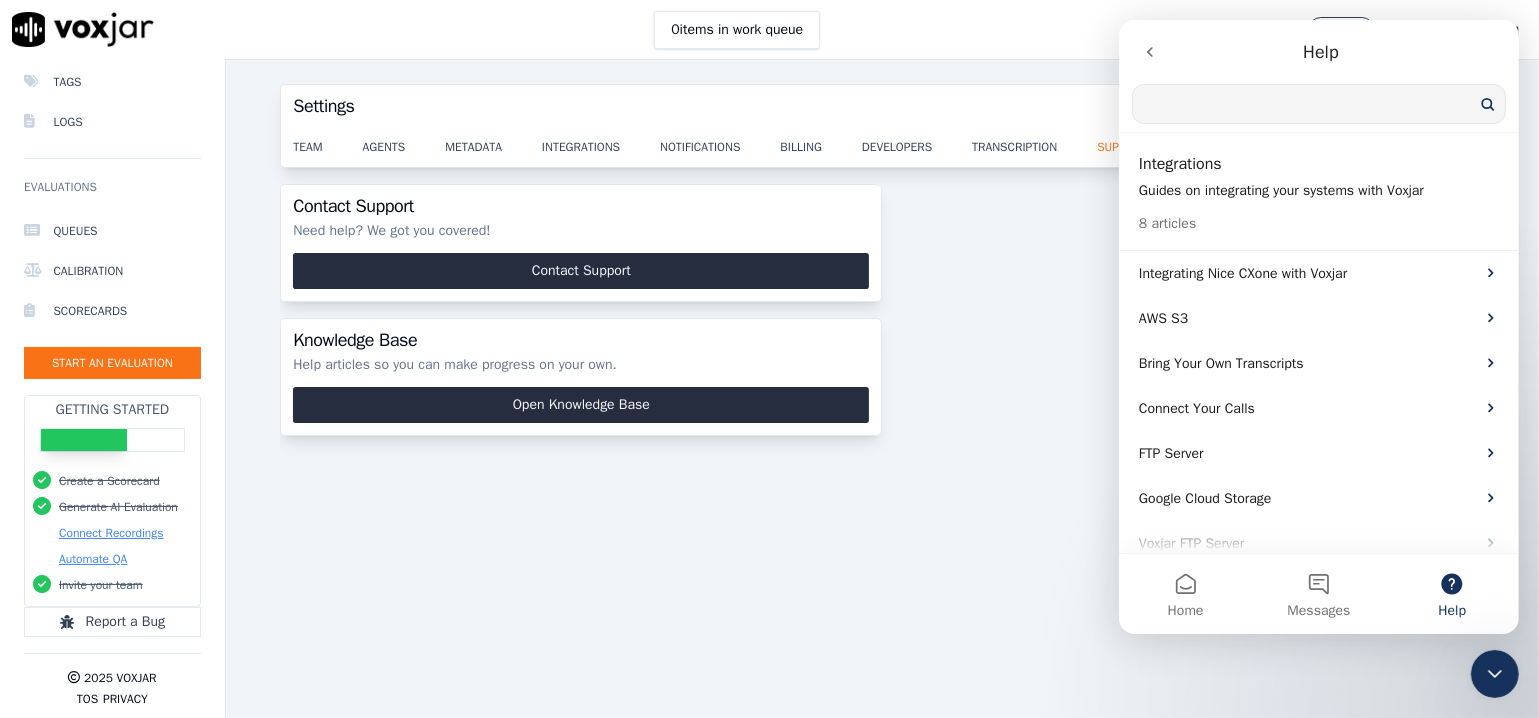 type 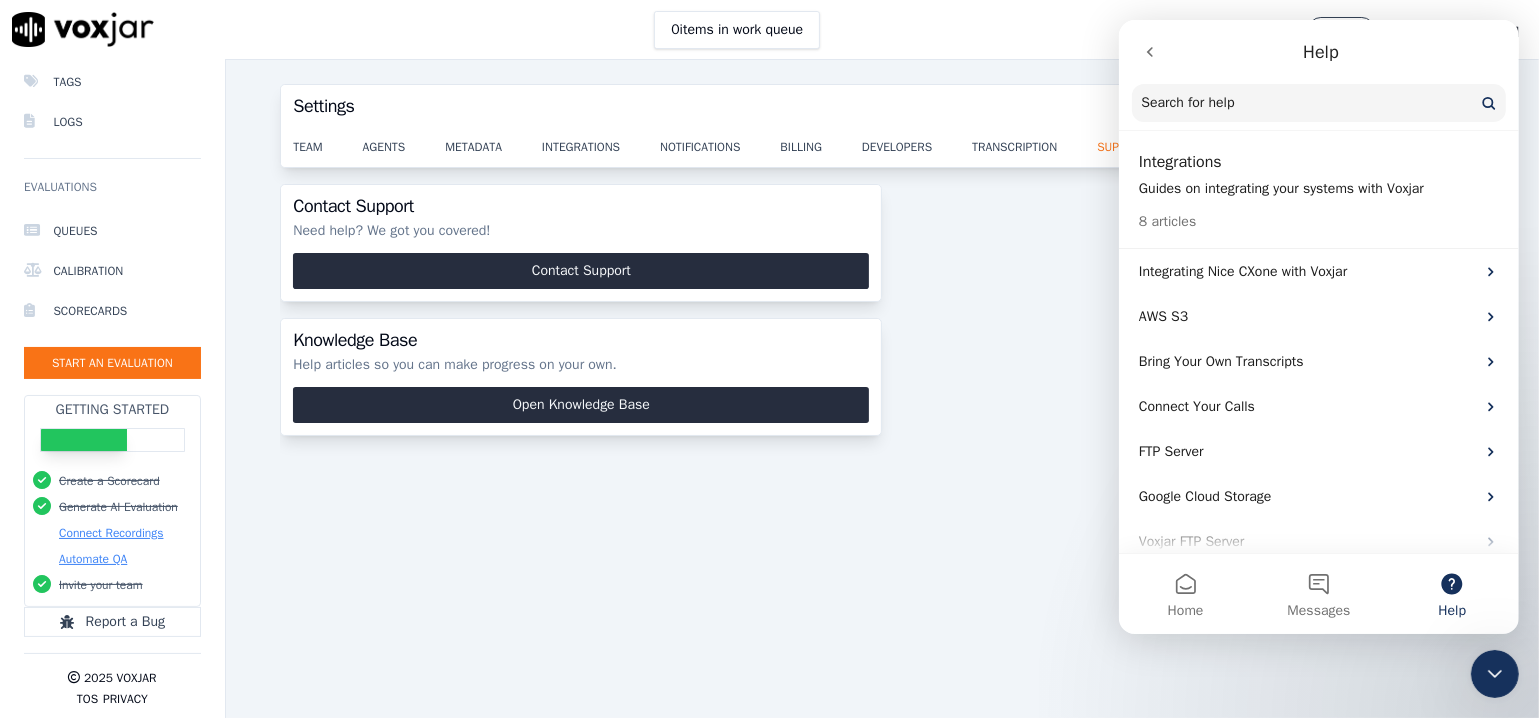 scroll, scrollTop: 63, scrollLeft: 0, axis: vertical 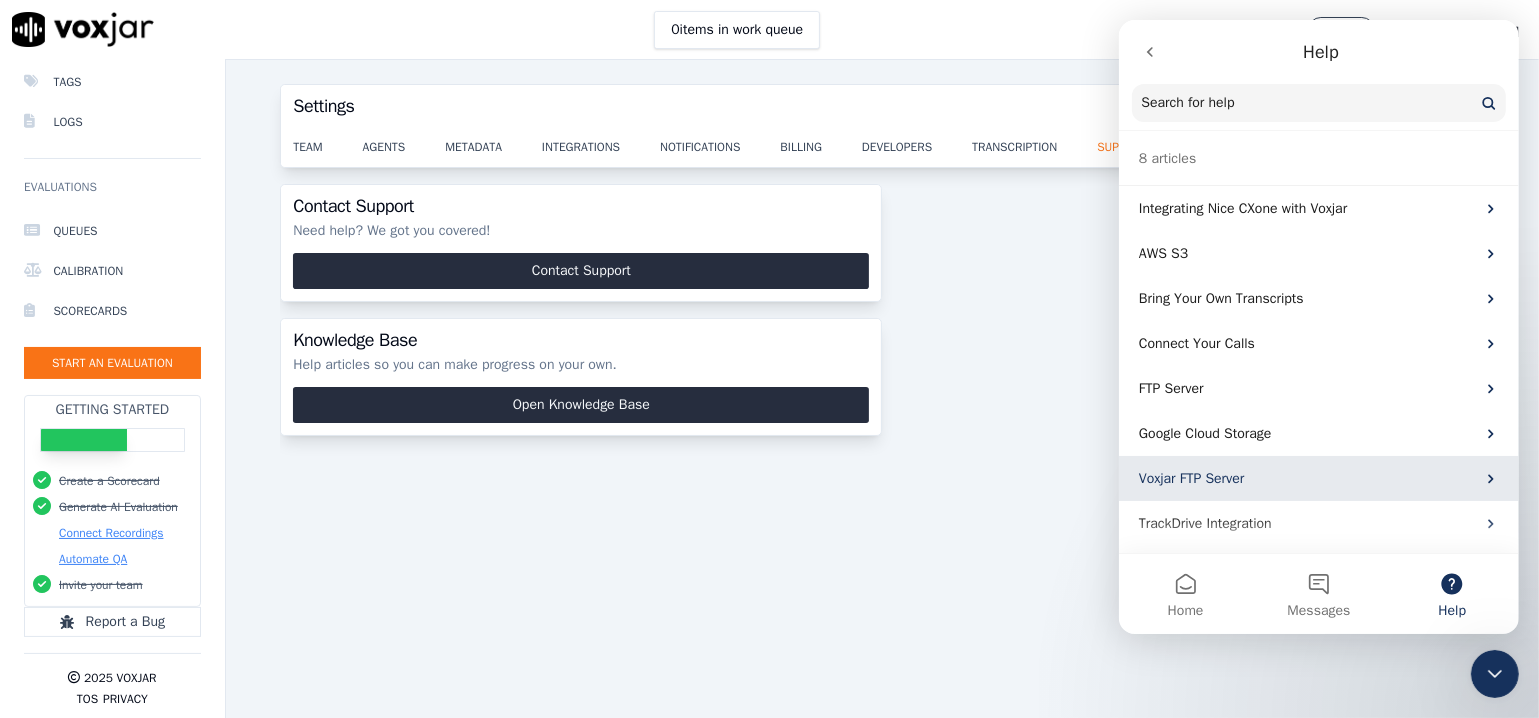 click on "Voxjar FTP Server" at bounding box center (1306, 478) 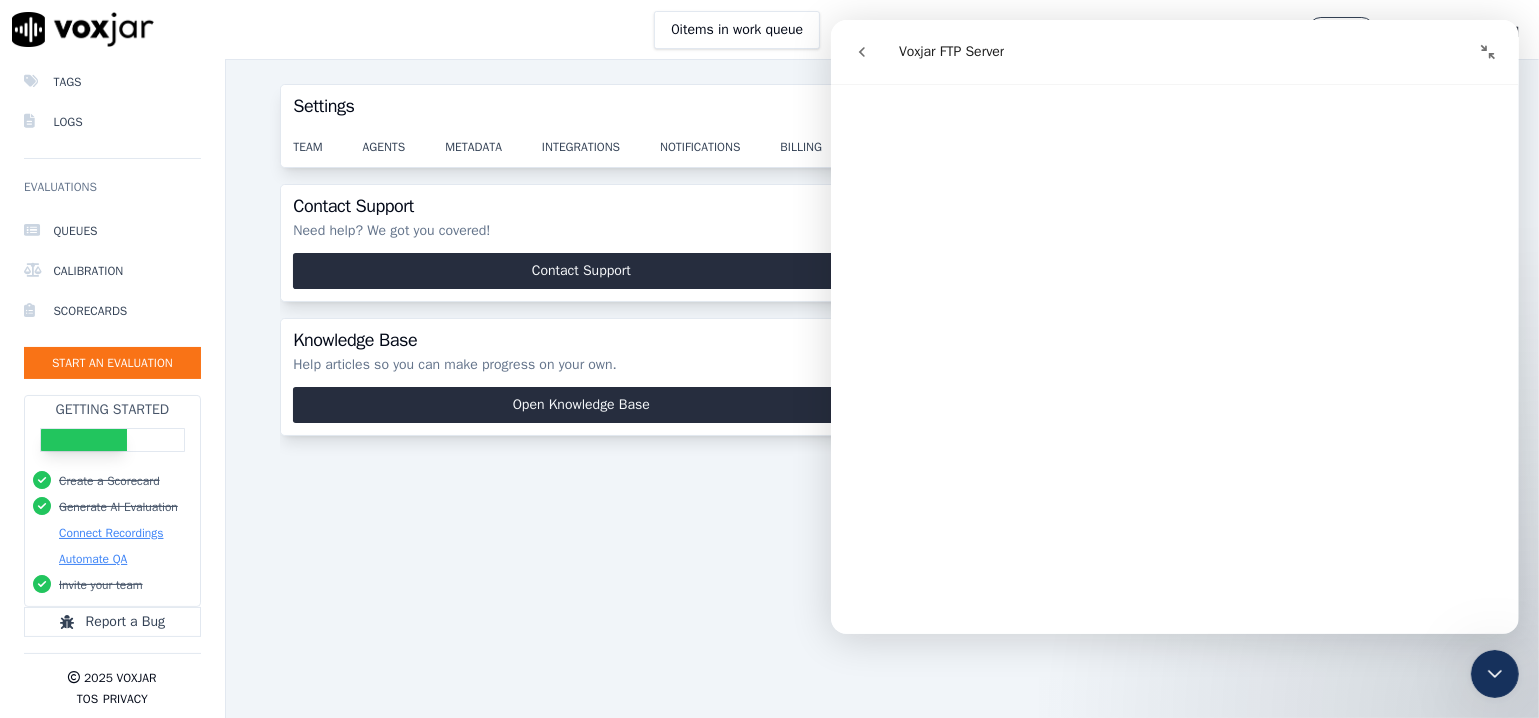 scroll, scrollTop: 3266, scrollLeft: 0, axis: vertical 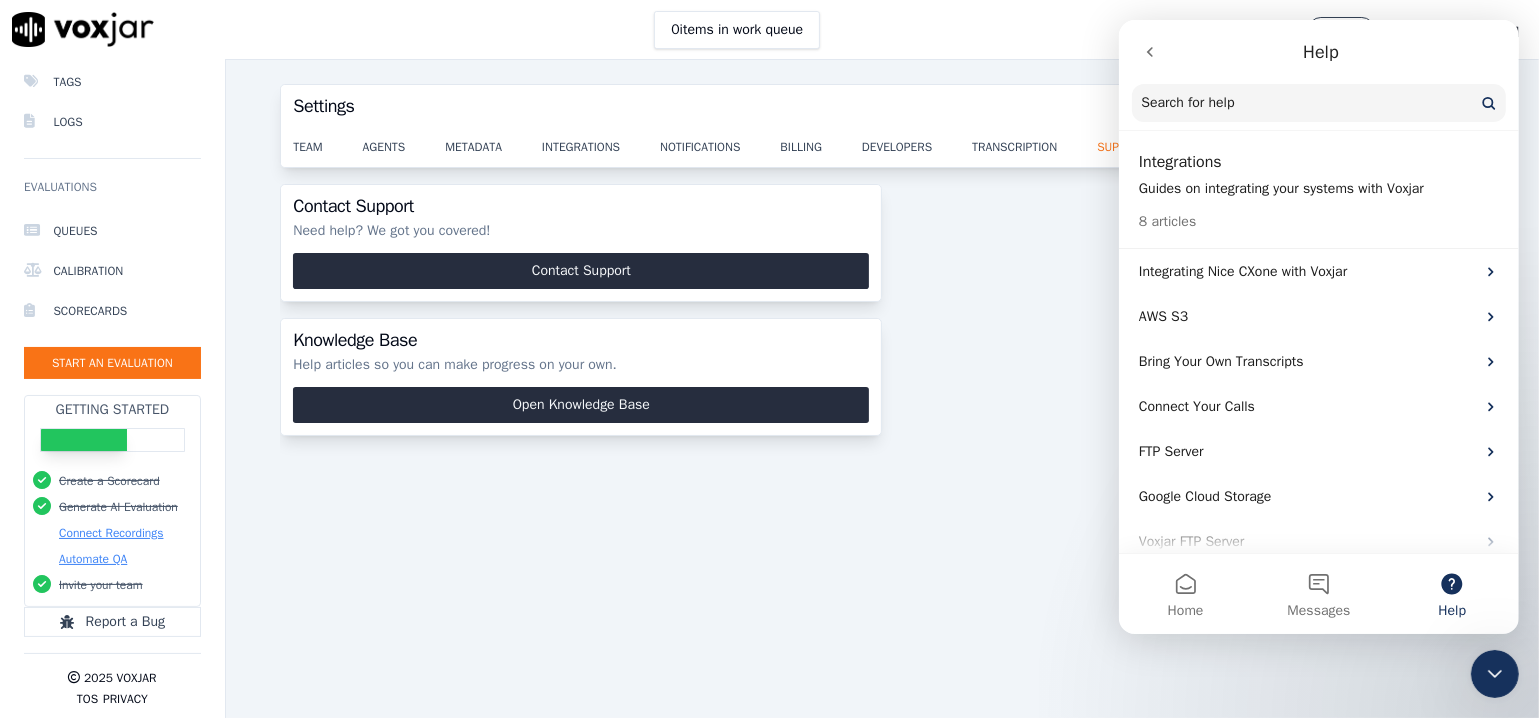 click on "Contact Support   Need help? We got you covered!   Contact Support   Knowledge Base   Help articles so you can make progress on your own.   Open Knowledge Base" at bounding box center [882, 427] 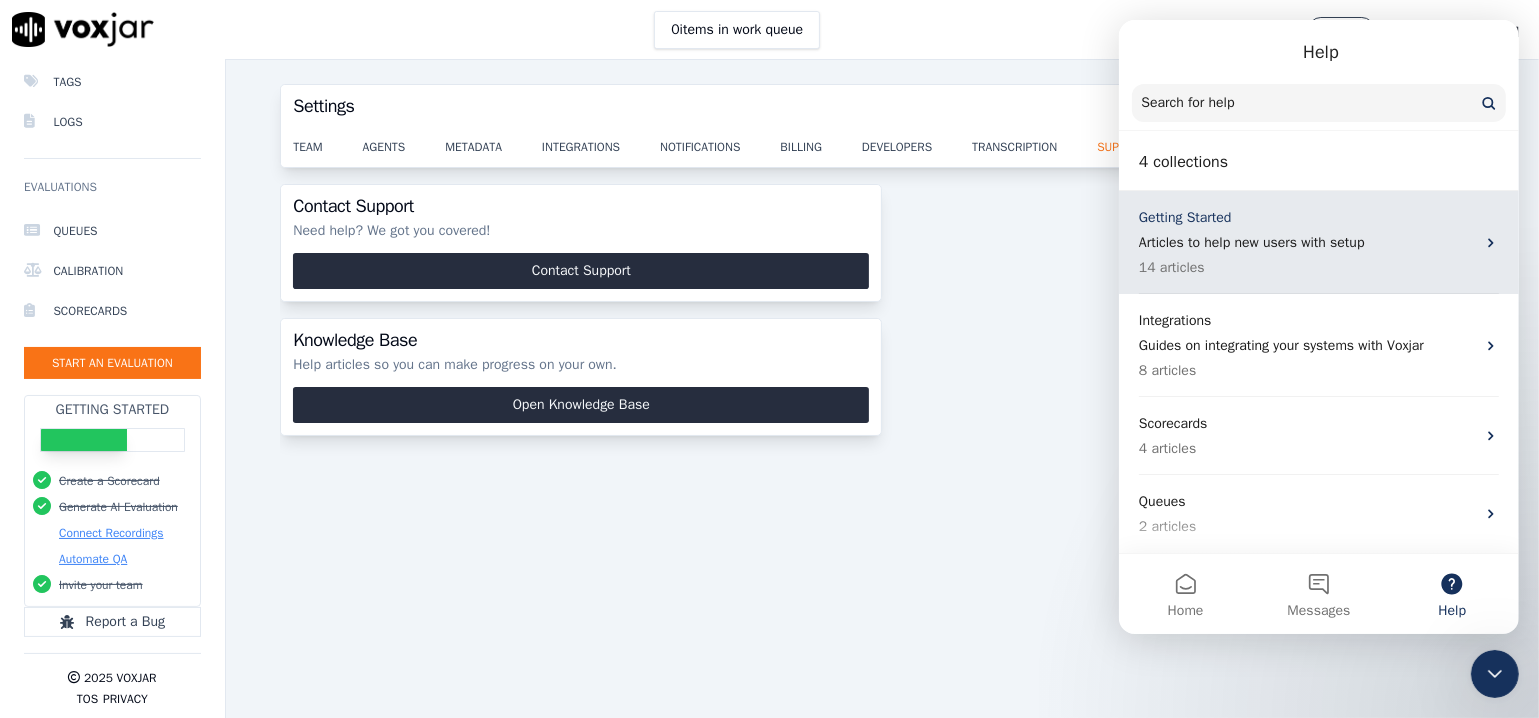 click on "Articles to help new users with setup" at bounding box center (1306, 242) 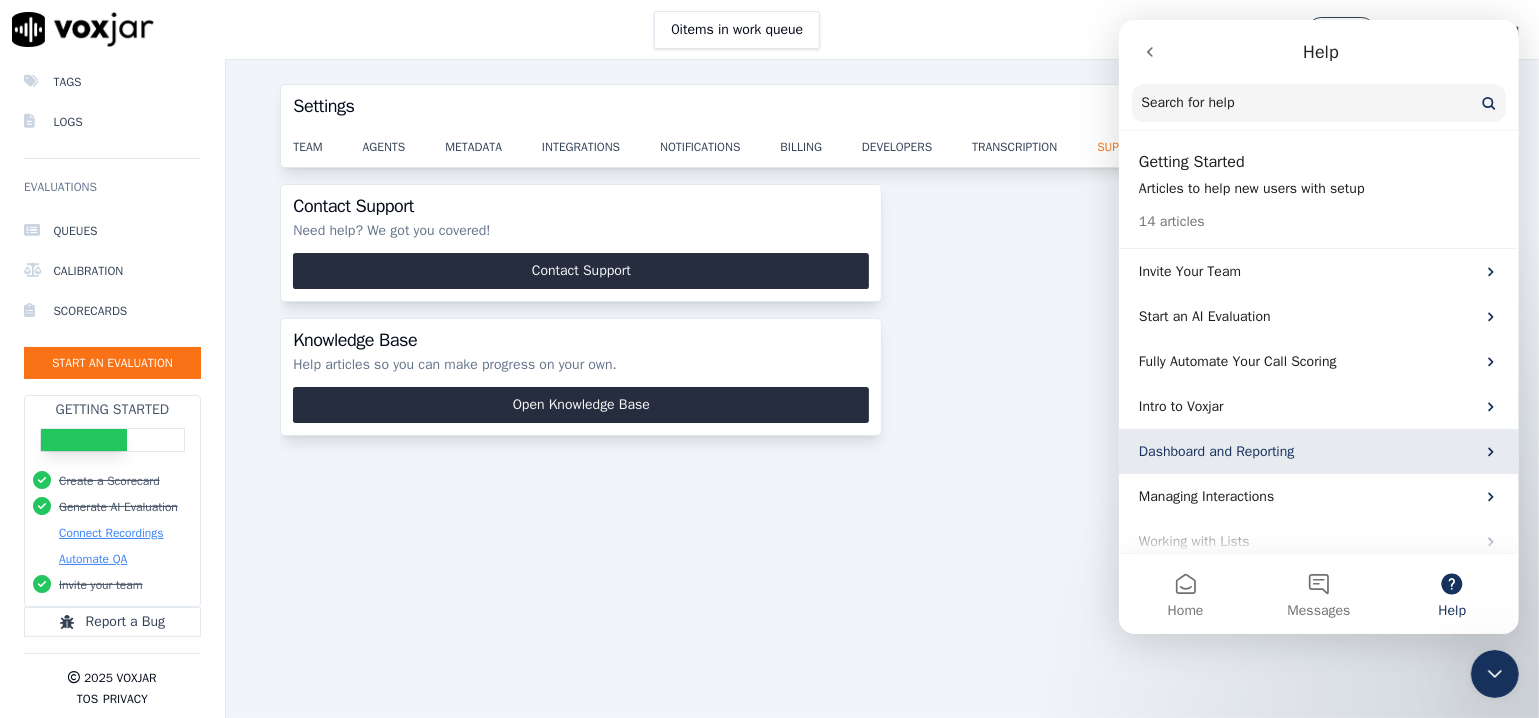 scroll, scrollTop: 333, scrollLeft: 0, axis: vertical 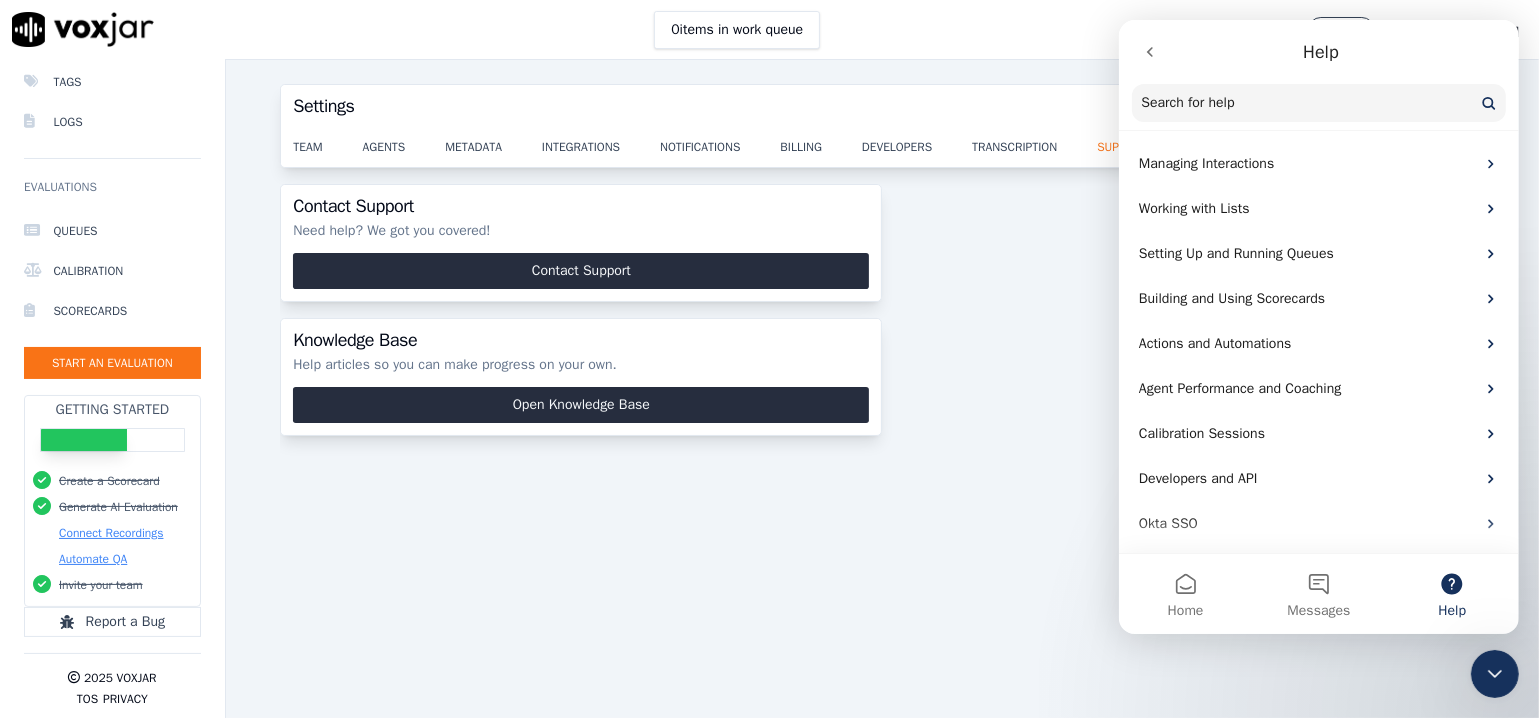 click on "Contact Support   Need help? We got you covered!   Contact Support   Knowledge Base   Help articles so you can make progress on your own.   Open Knowledge Base" at bounding box center [882, 427] 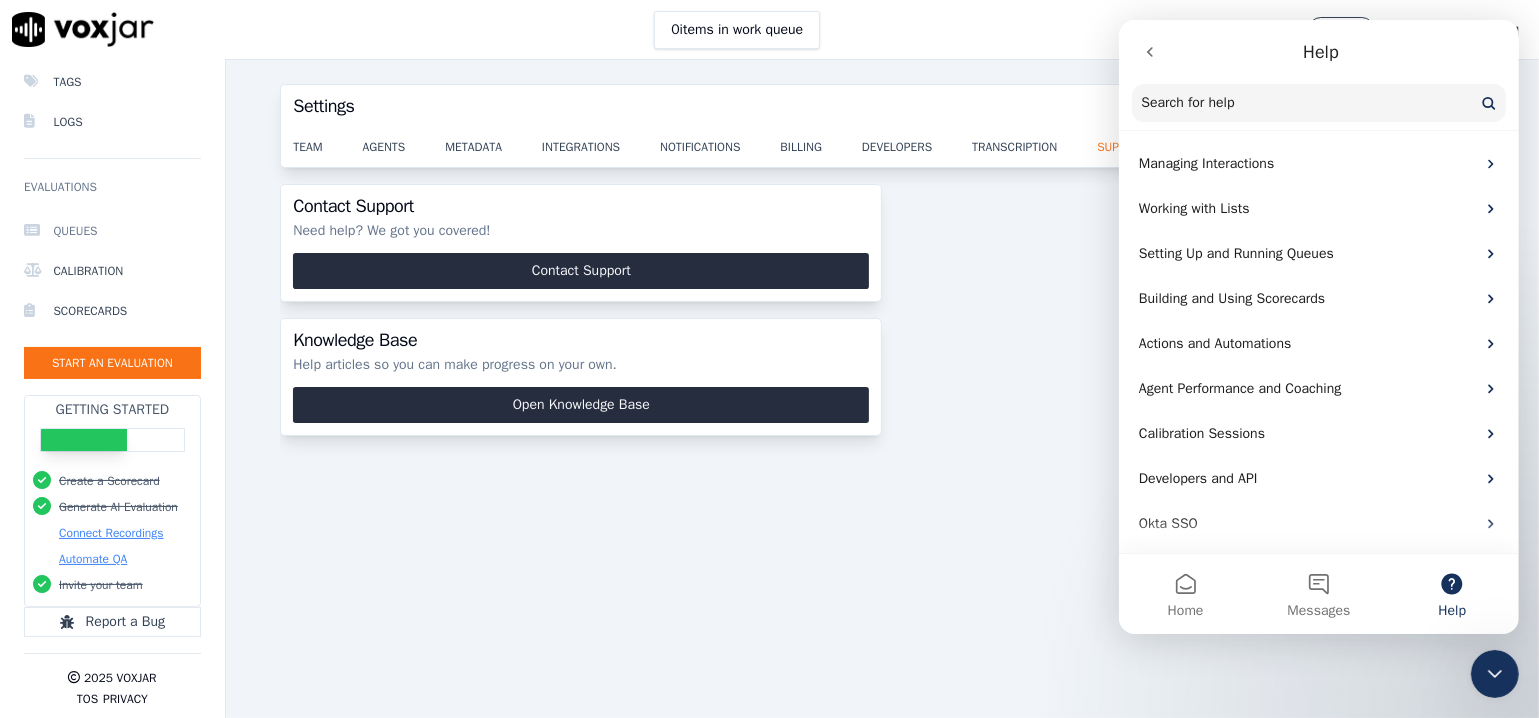 click on "Queues" at bounding box center (112, 231) 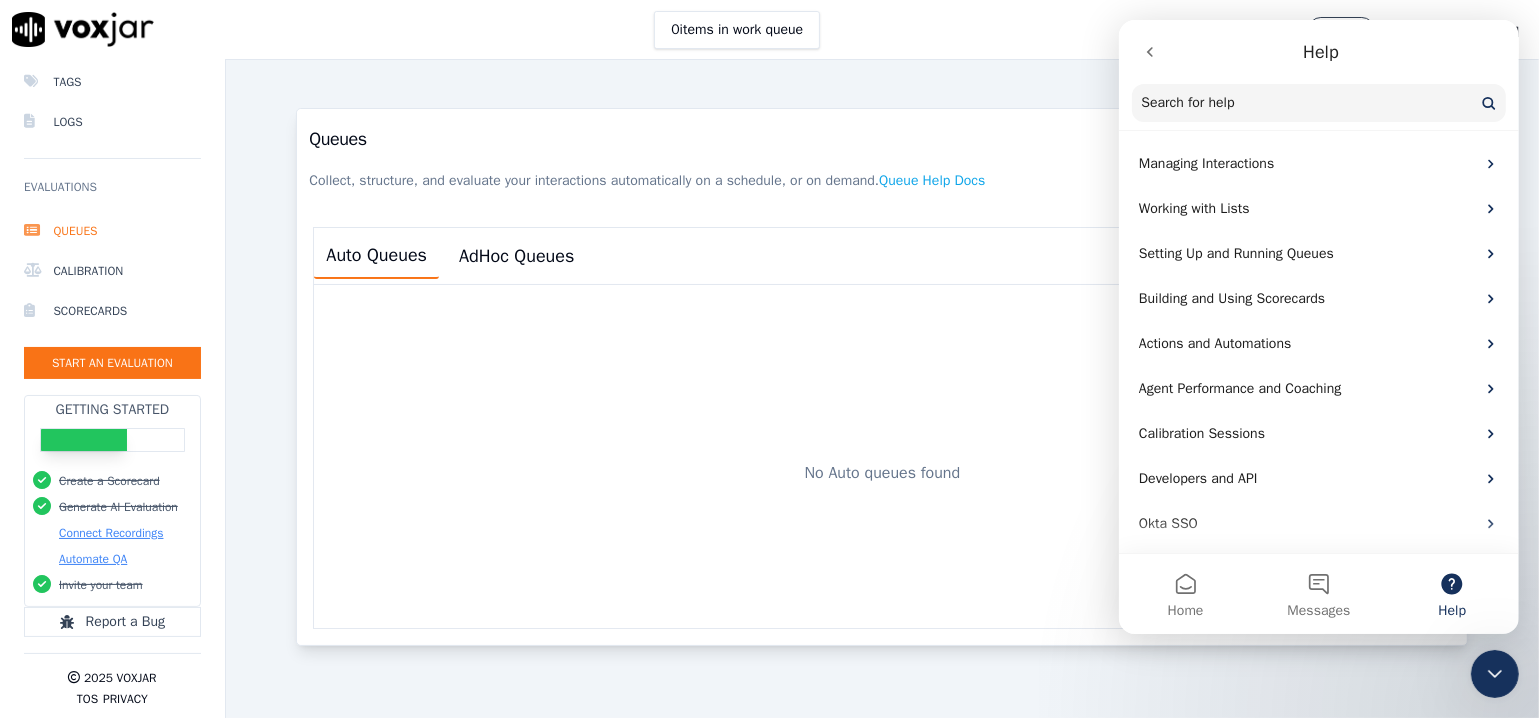 click 